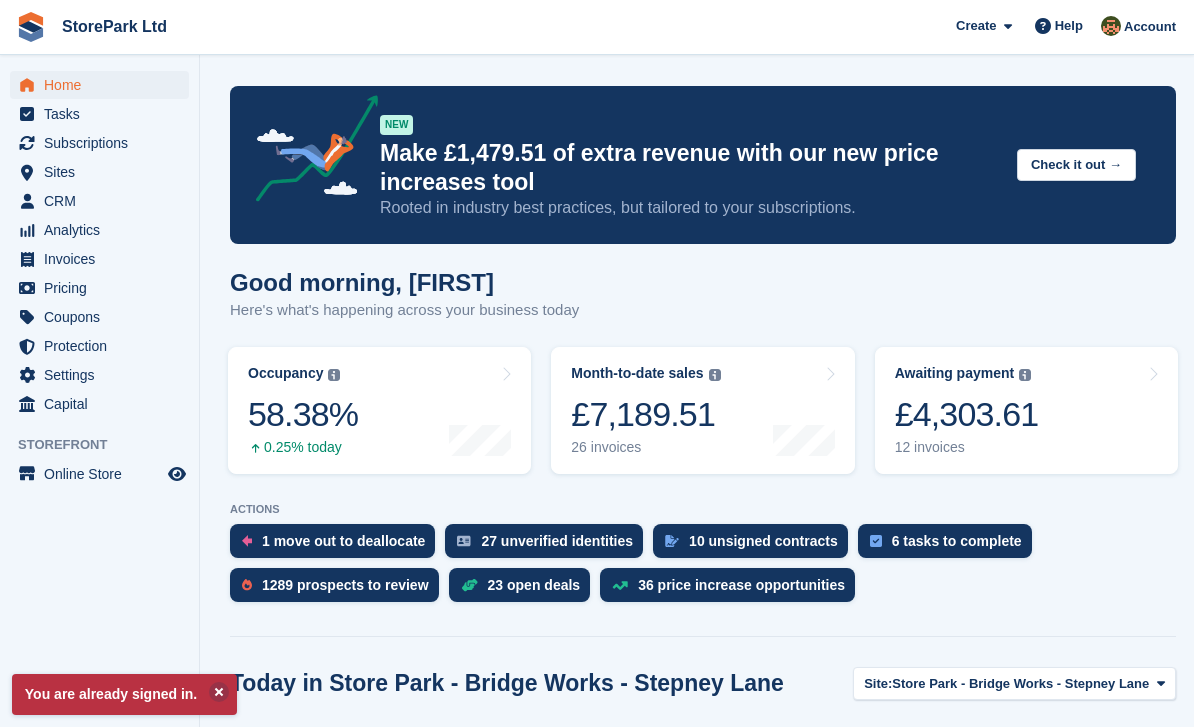scroll, scrollTop: 0, scrollLeft: 0, axis: both 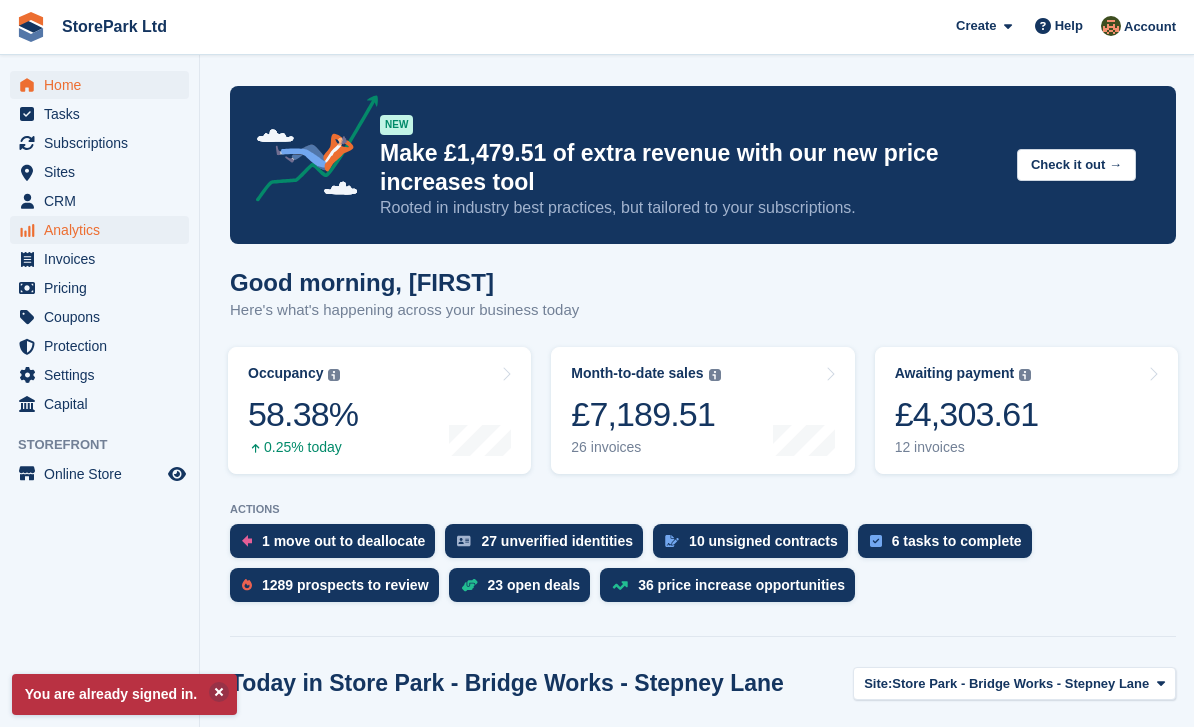 click on "Analytics" at bounding box center (104, 230) 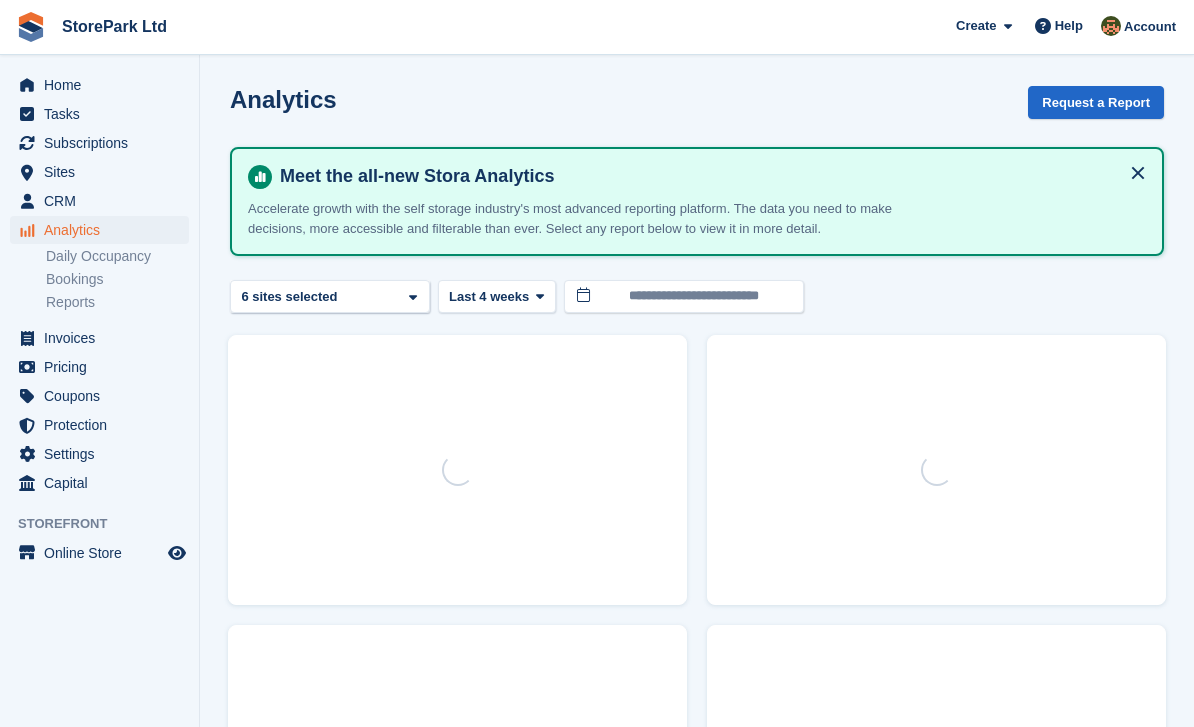 scroll, scrollTop: 0, scrollLeft: 0, axis: both 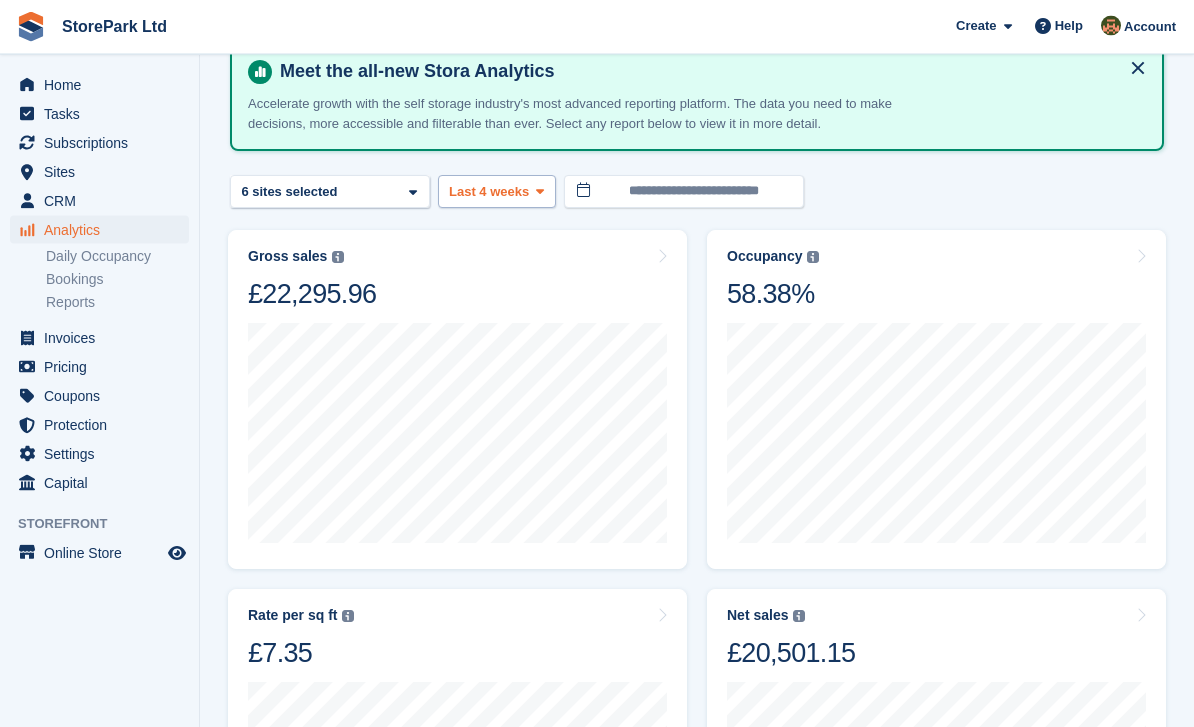 click on "Last 4 weeks" at bounding box center [489, 193] 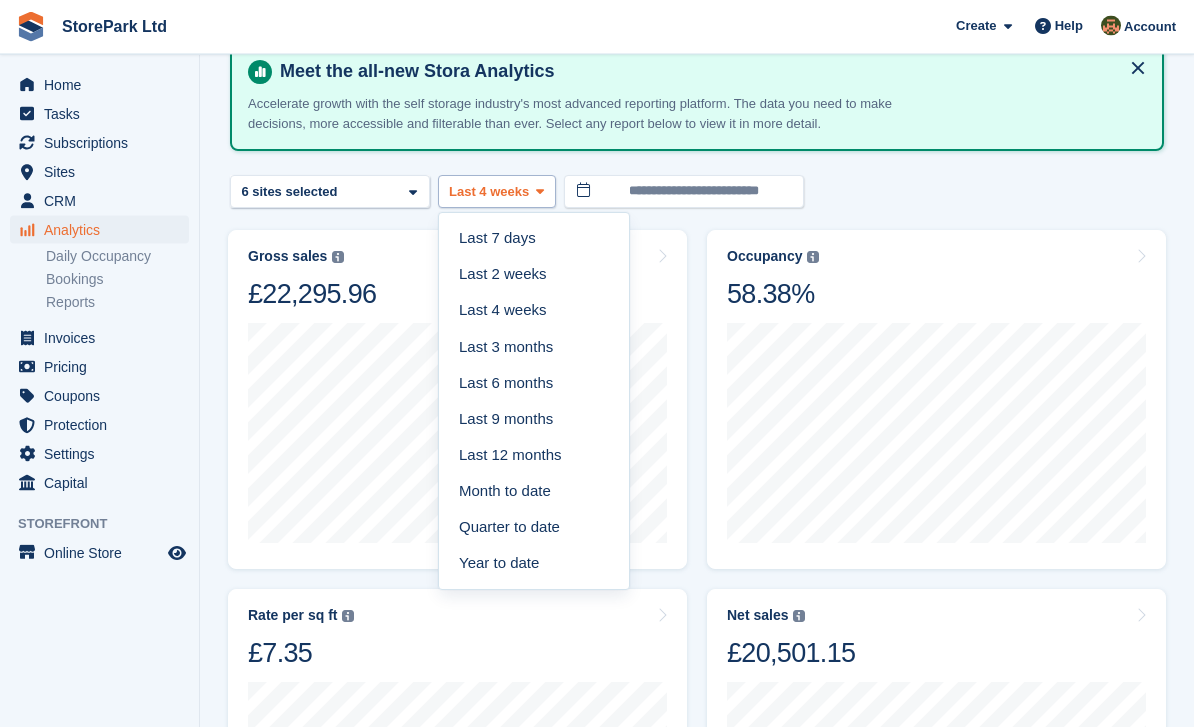 scroll, scrollTop: 105, scrollLeft: 0, axis: vertical 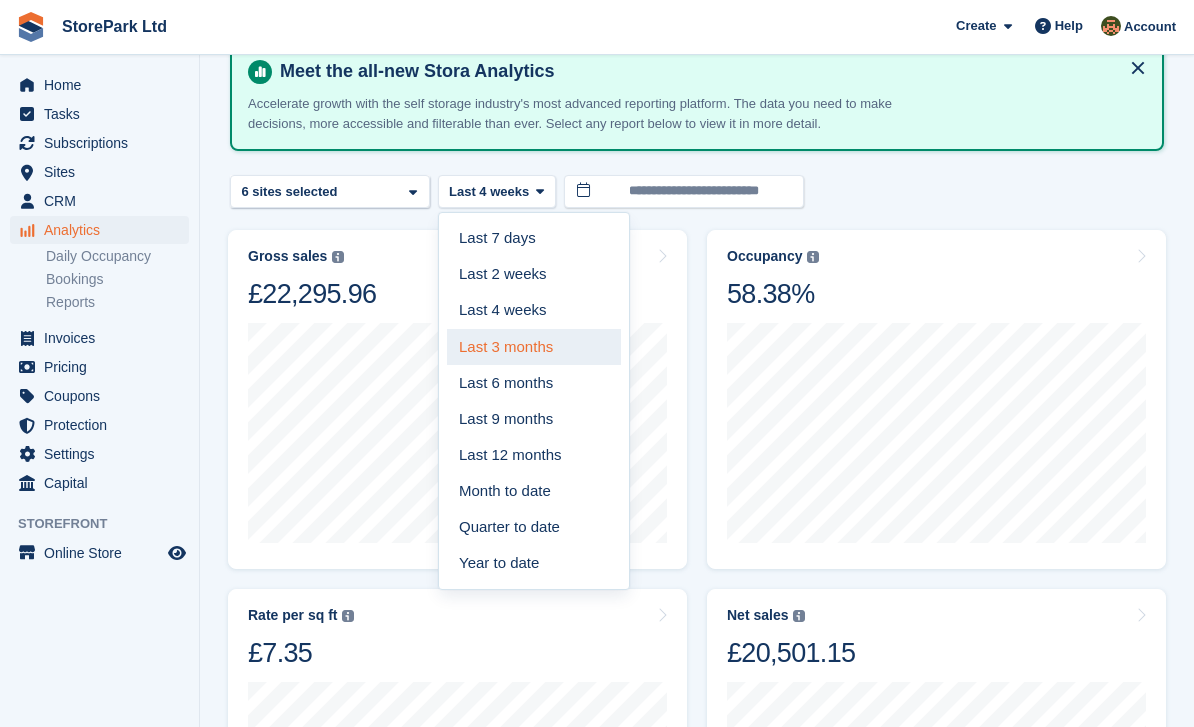 click on "Last 3 months" at bounding box center (534, 347) 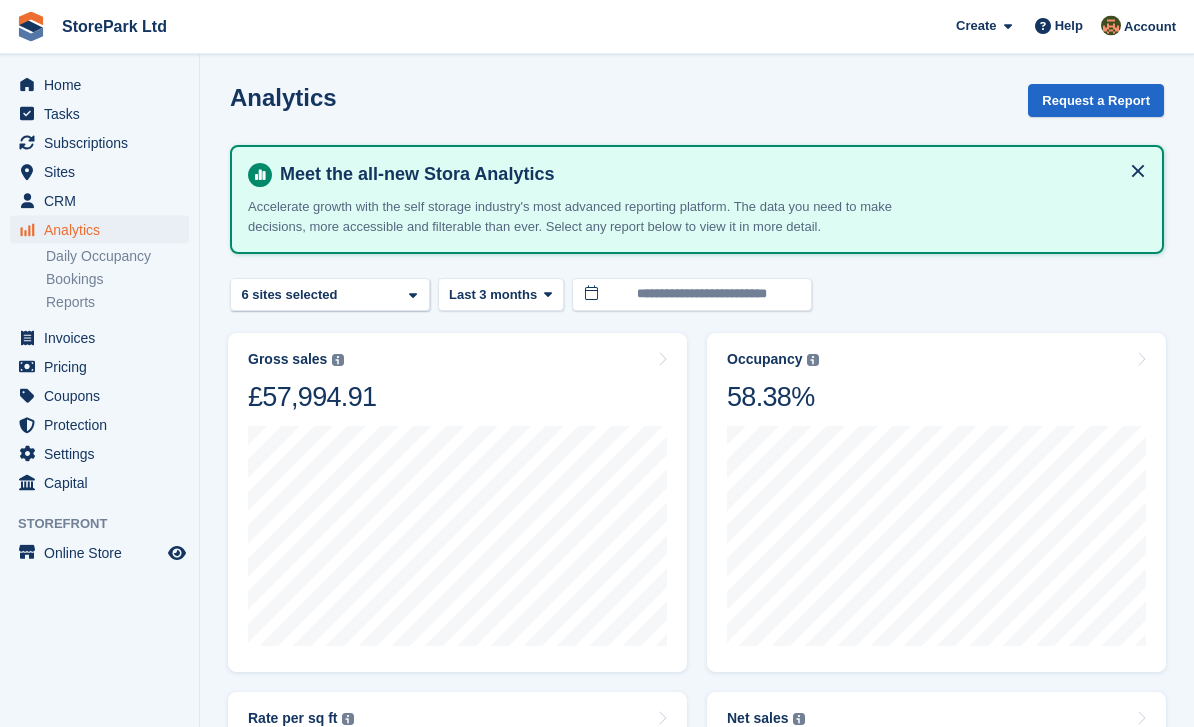 scroll, scrollTop: 0, scrollLeft: 0, axis: both 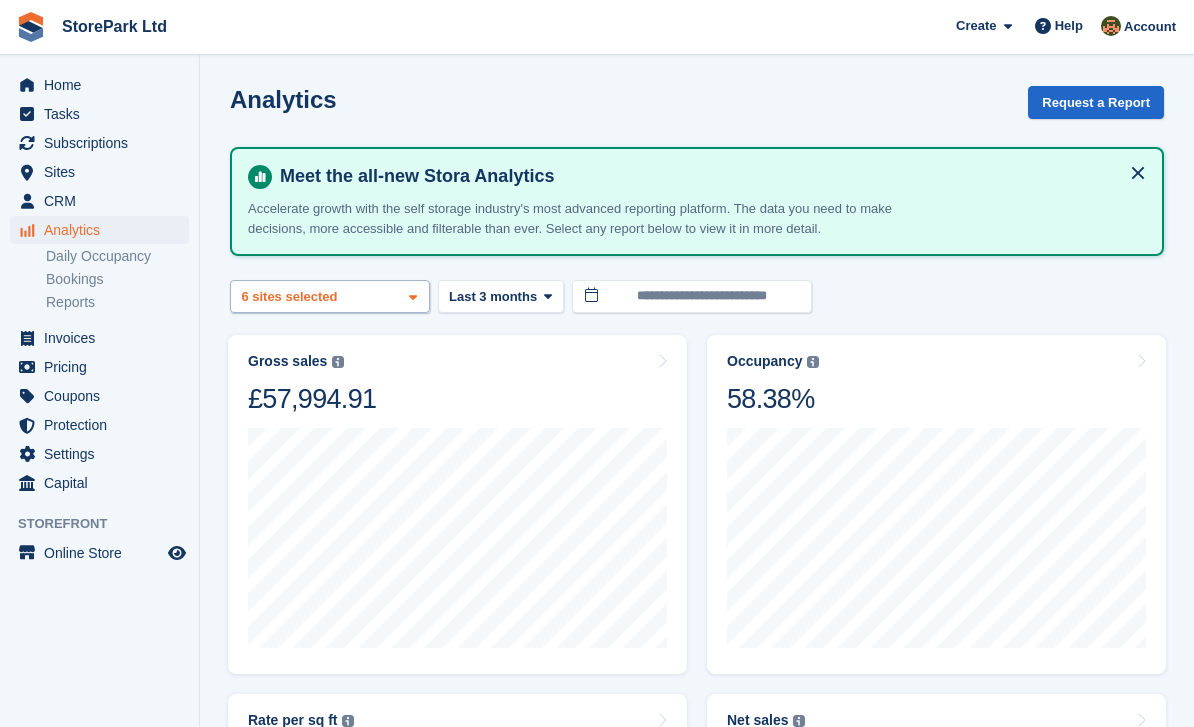 click on "Store Park - Bridge Works -... 2 sites selected 3 sites selected 4 sites selected 5 sites selected 6 sites selected" at bounding box center (330, 296) 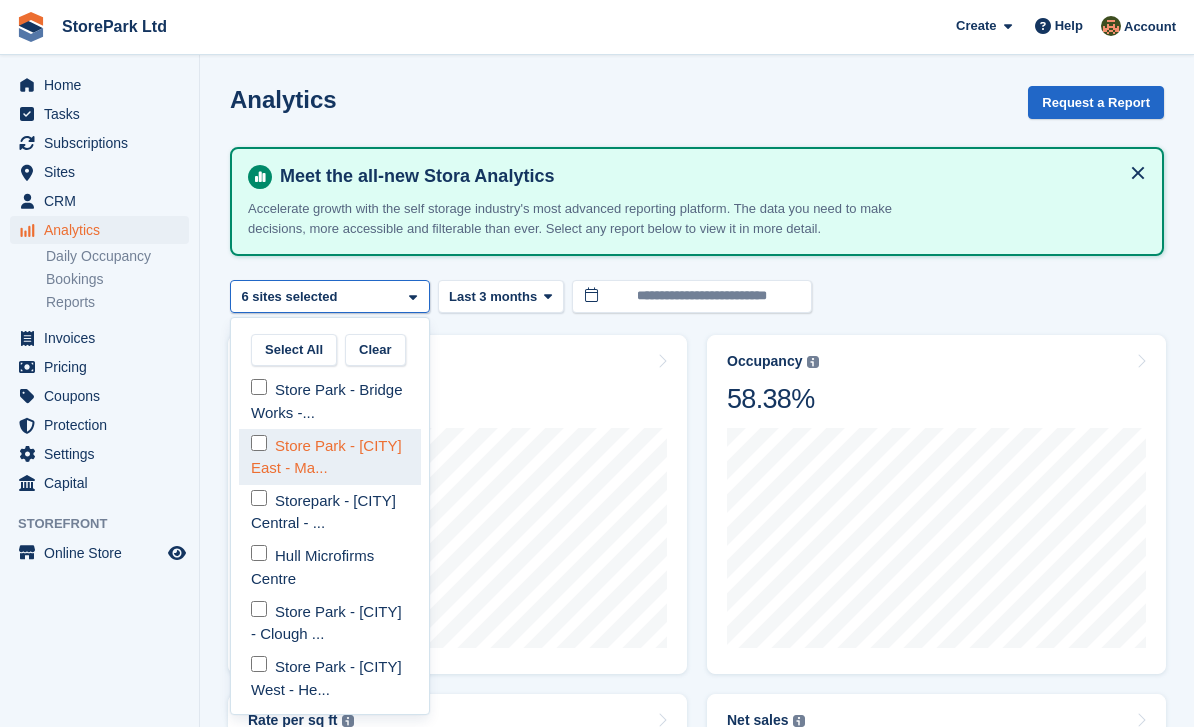 click on "Store Park - [REGION] - Ma..." at bounding box center [330, 456] 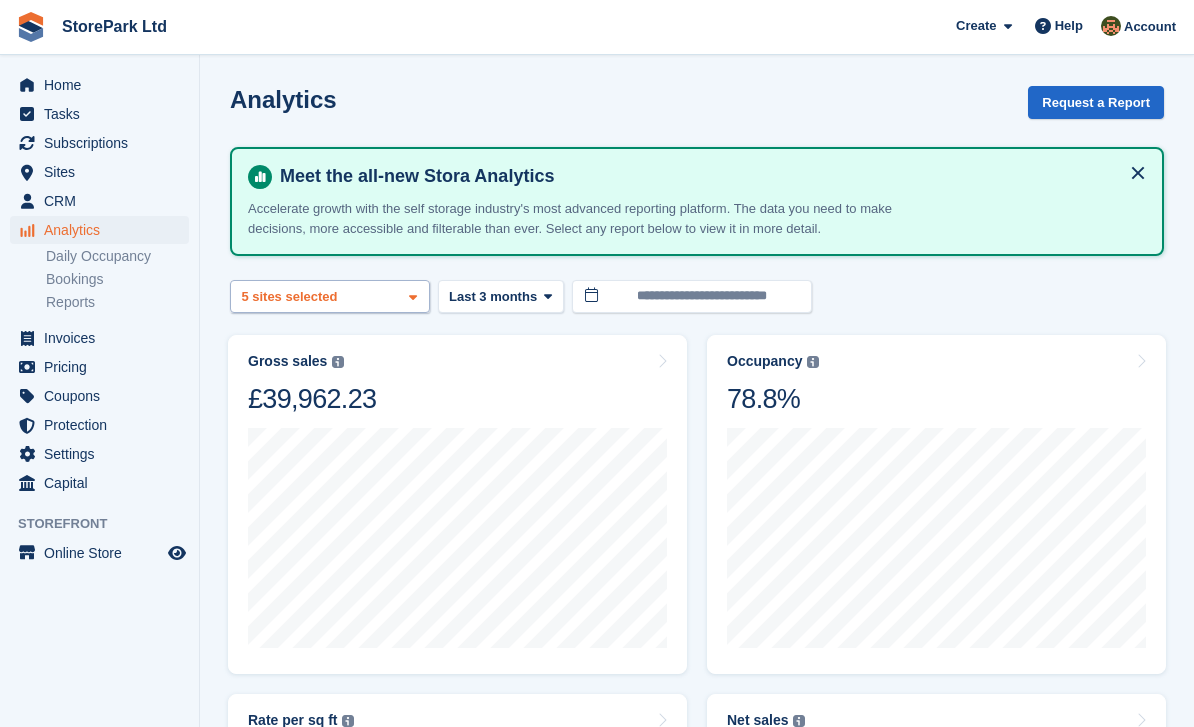 click on "Store Park - Bridge Works -... 2 sites selected 3 sites selected 4 sites selected 5 sites selected" at bounding box center (330, 296) 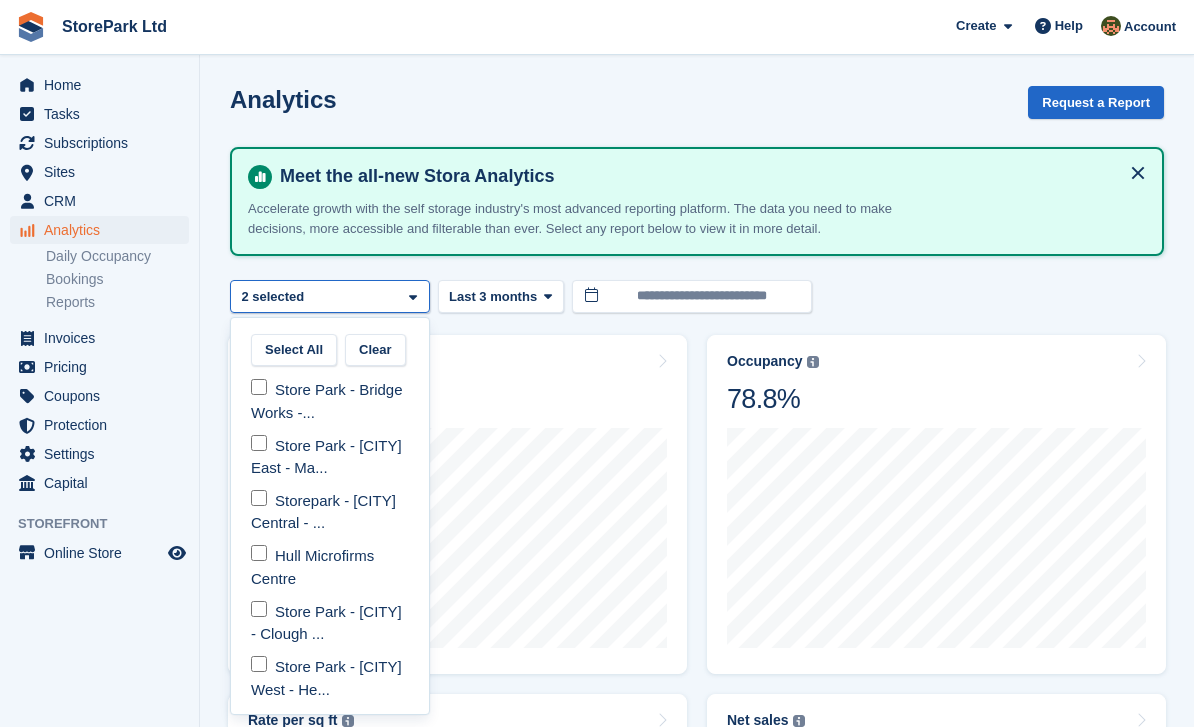 select on "****" 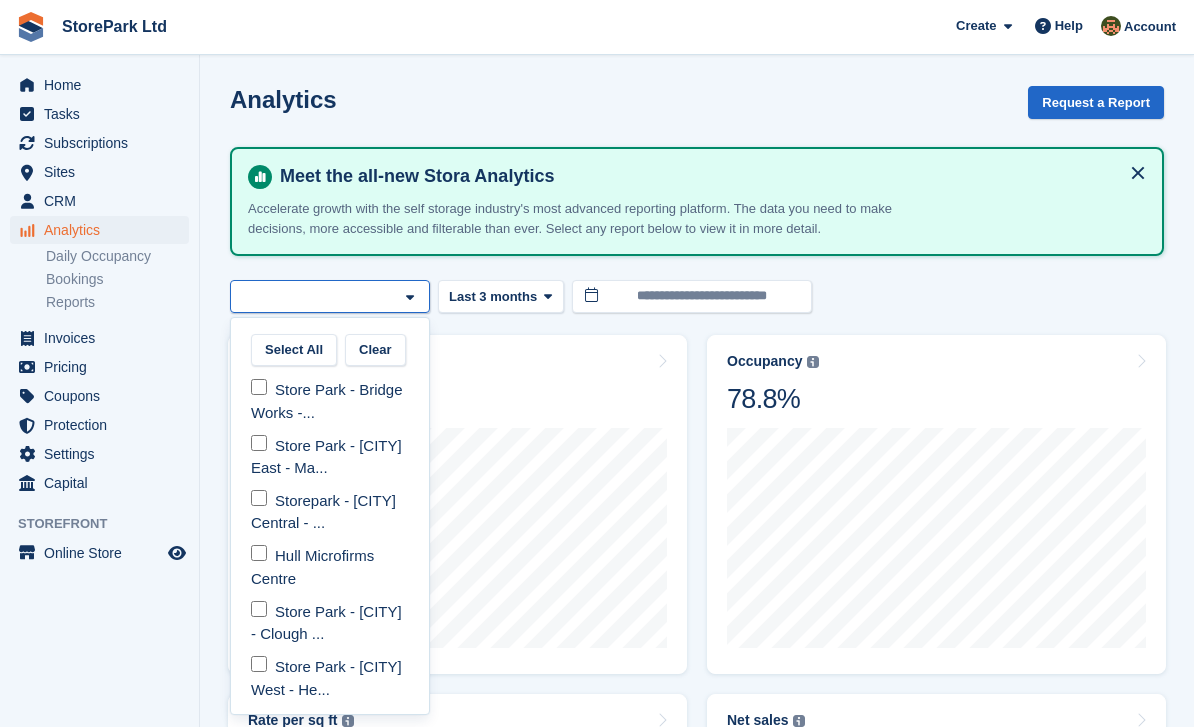 select on "****" 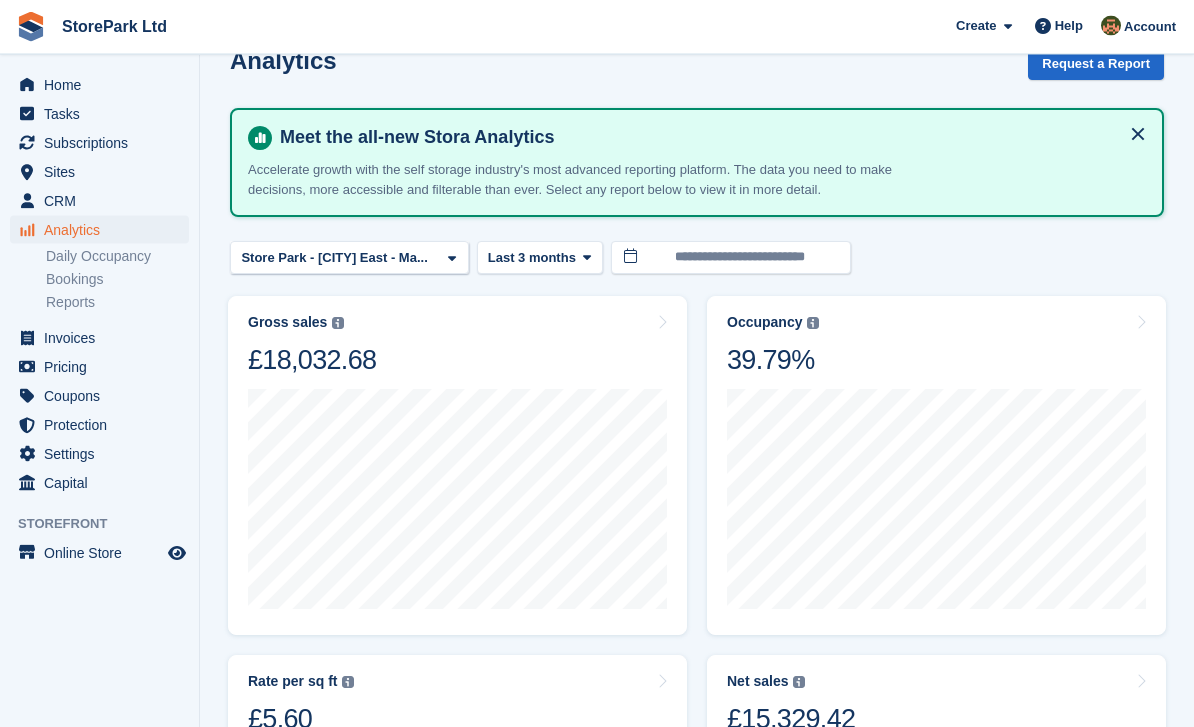 scroll, scrollTop: 0, scrollLeft: 0, axis: both 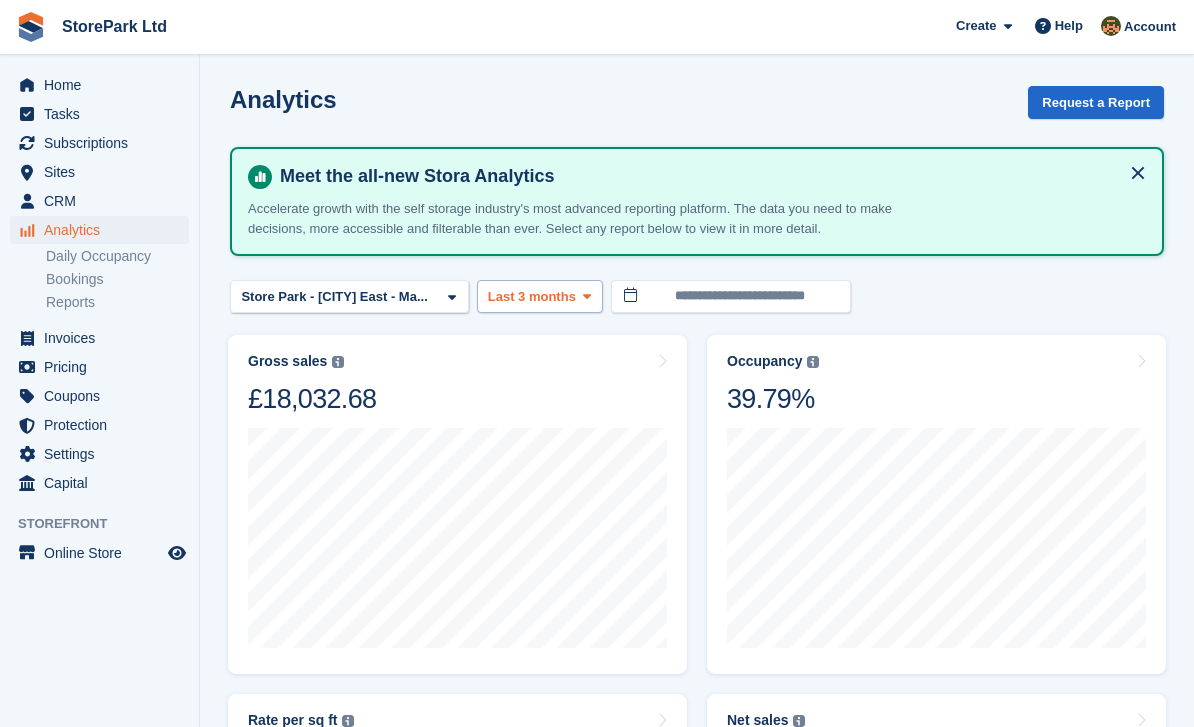 click at bounding box center [587, 296] 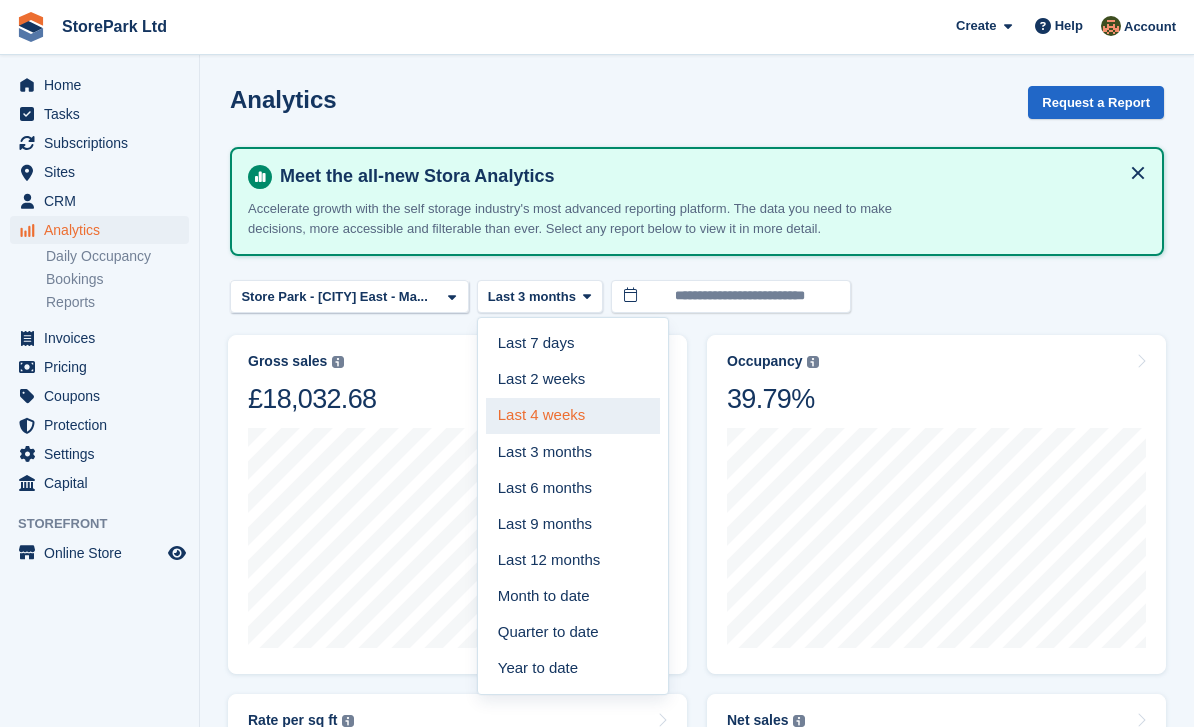click on "Last 4 weeks" at bounding box center (573, 416) 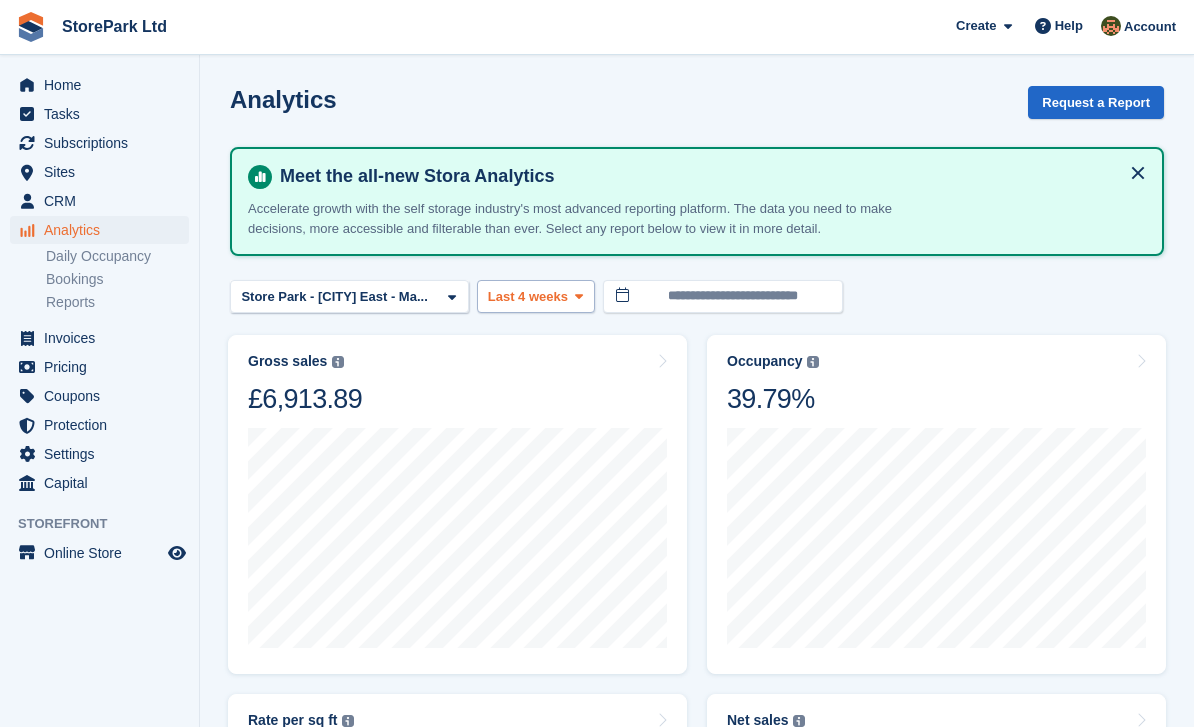 click at bounding box center (579, 296) 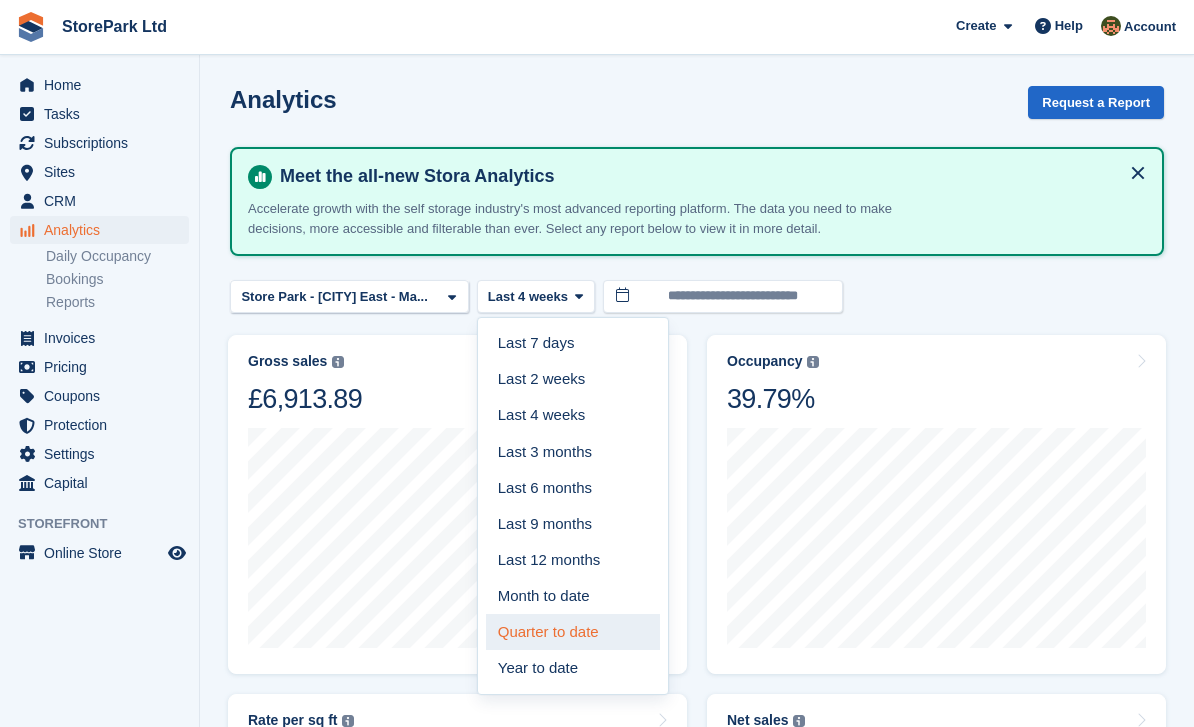 click on "Quarter to date" at bounding box center [573, 632] 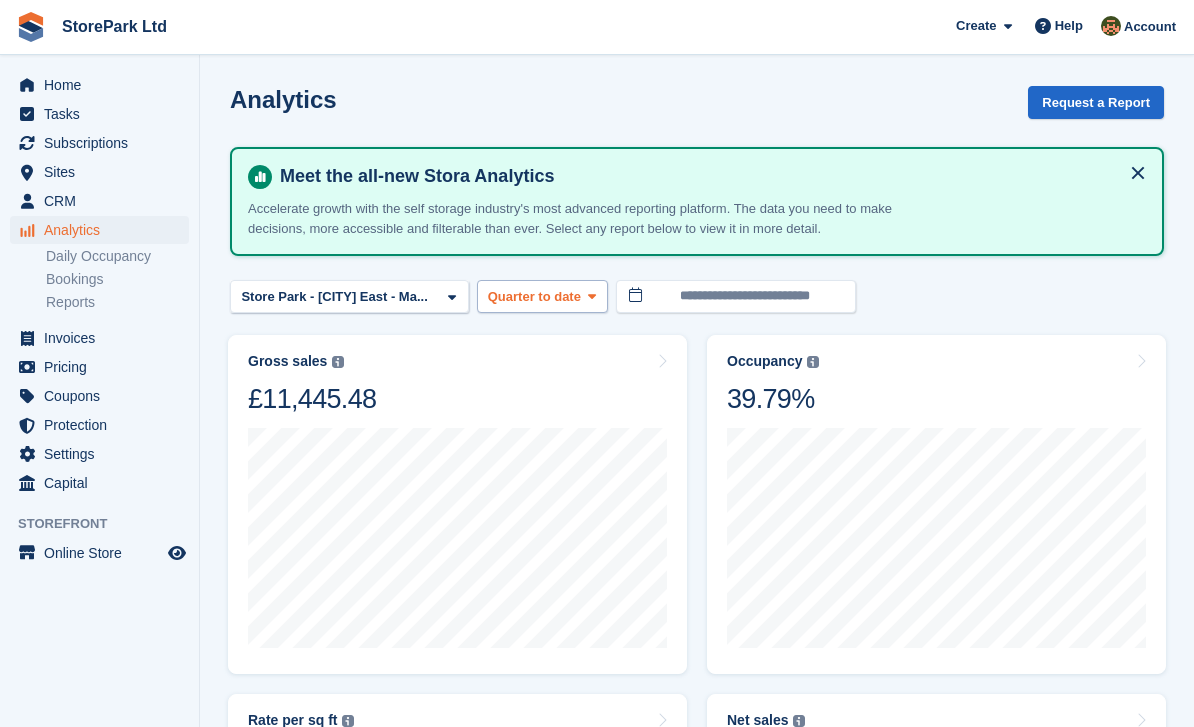 click at bounding box center (592, 296) 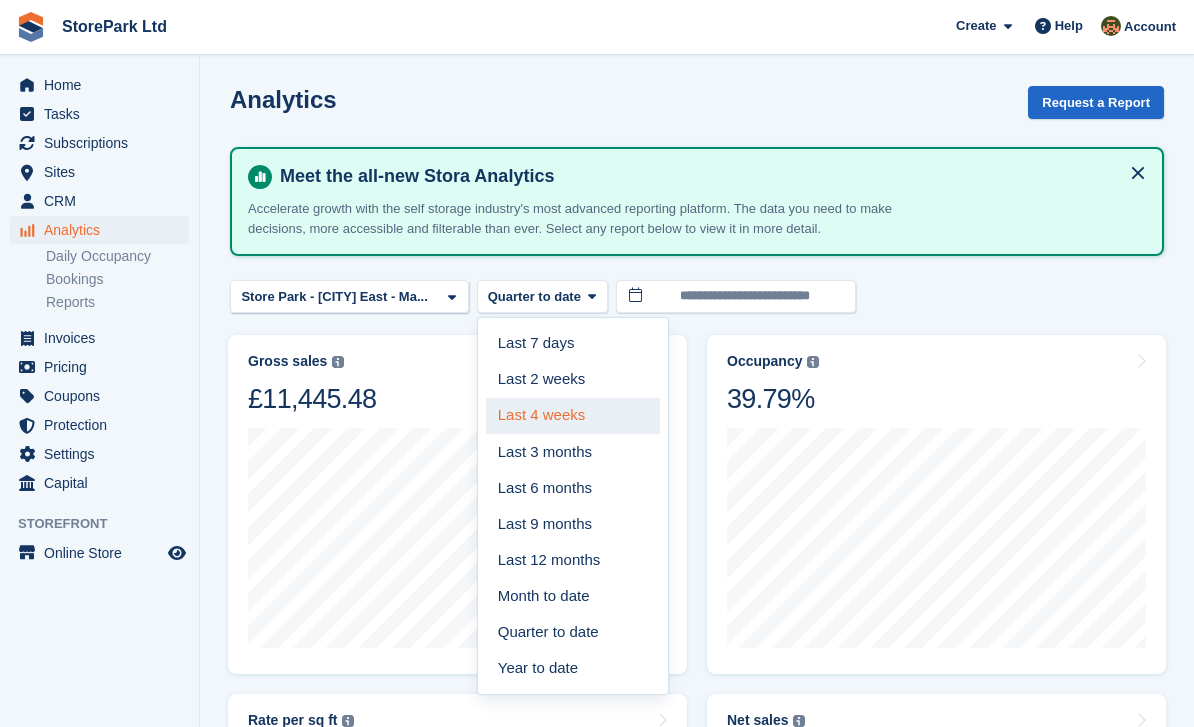 click on "Last 4 weeks" at bounding box center (573, 416) 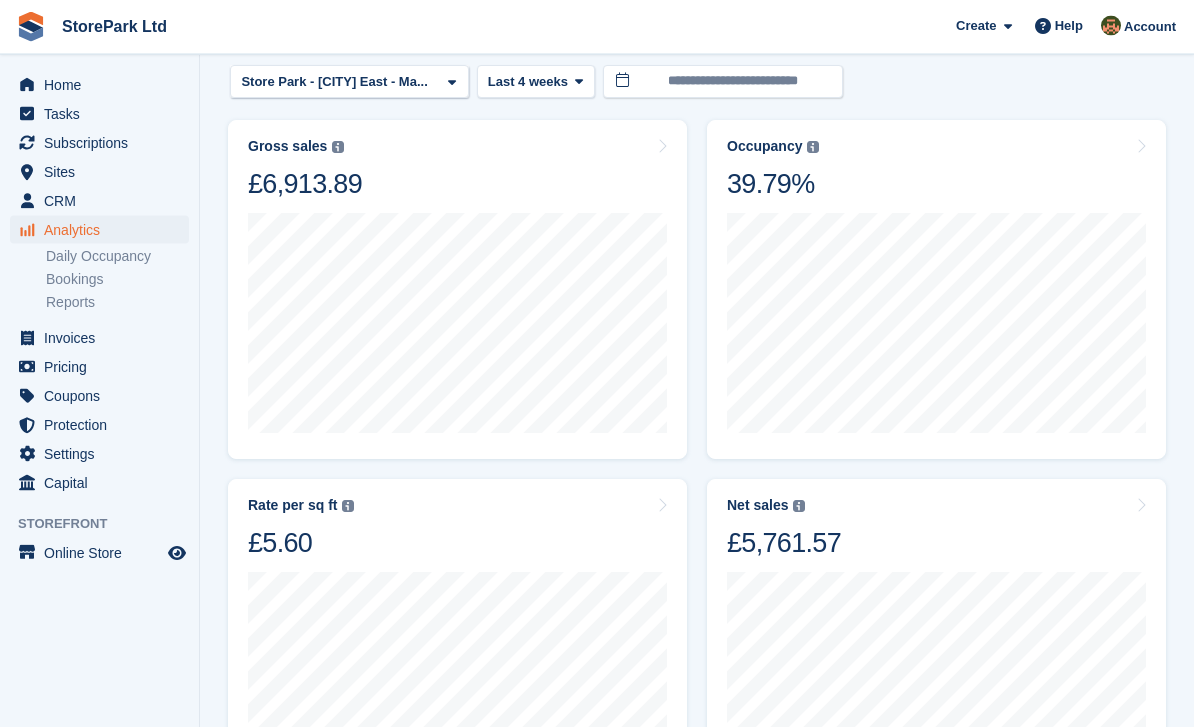 scroll, scrollTop: 0, scrollLeft: 0, axis: both 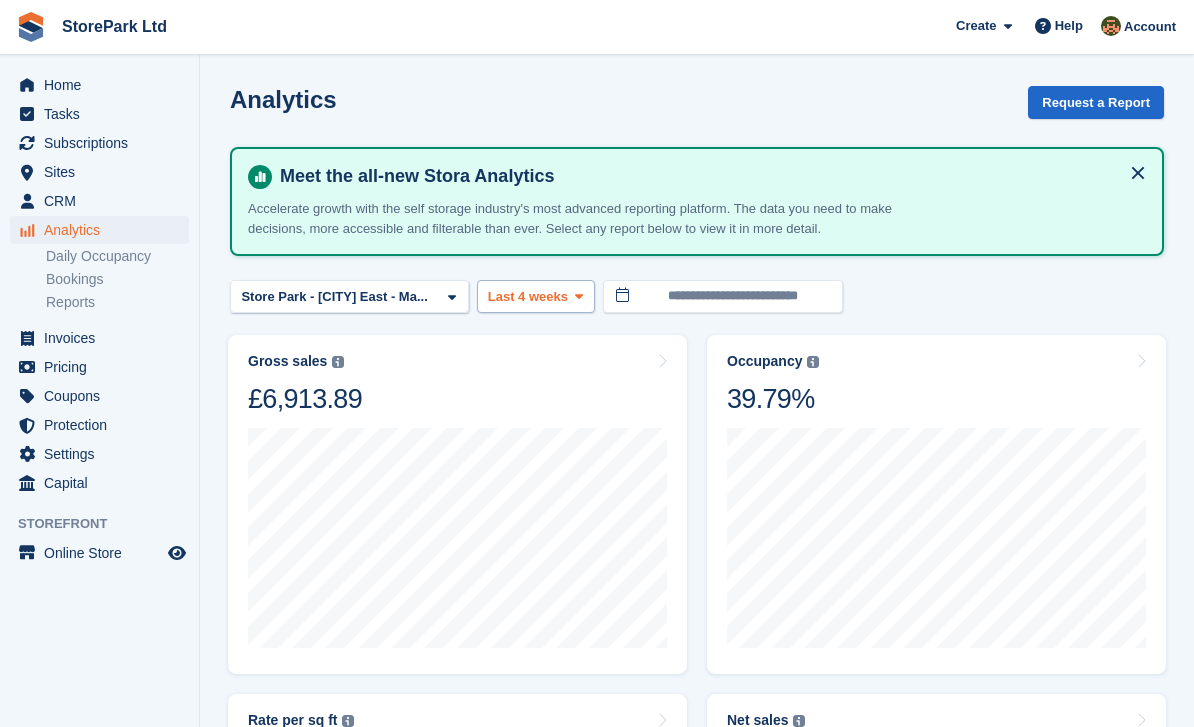 click on "Last 4 weeks" at bounding box center [536, 296] 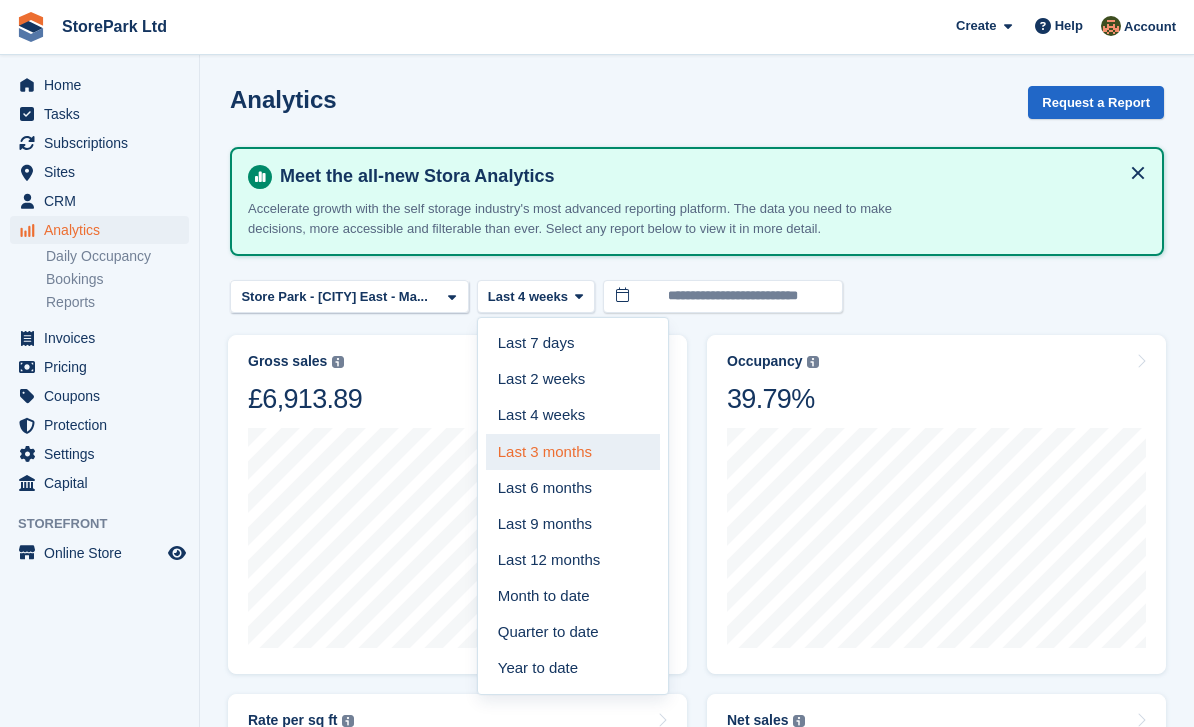 click on "Last 3 months" at bounding box center [573, 452] 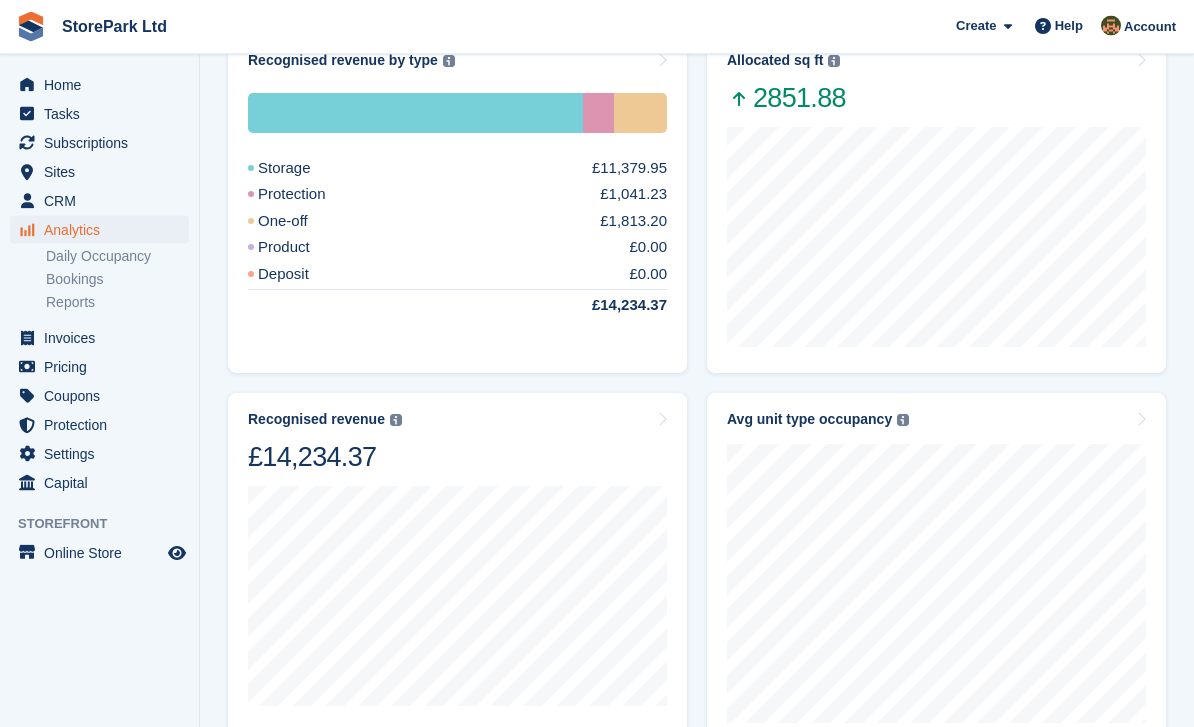scroll, scrollTop: 1053, scrollLeft: 0, axis: vertical 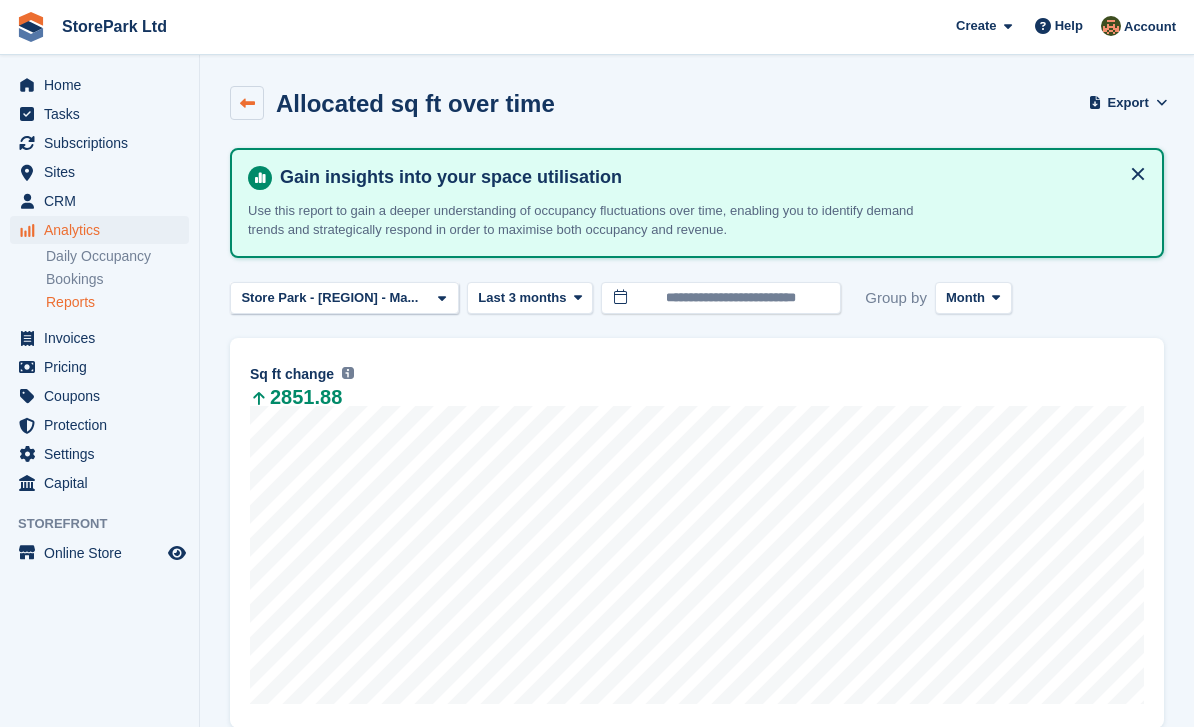 click at bounding box center [247, 103] 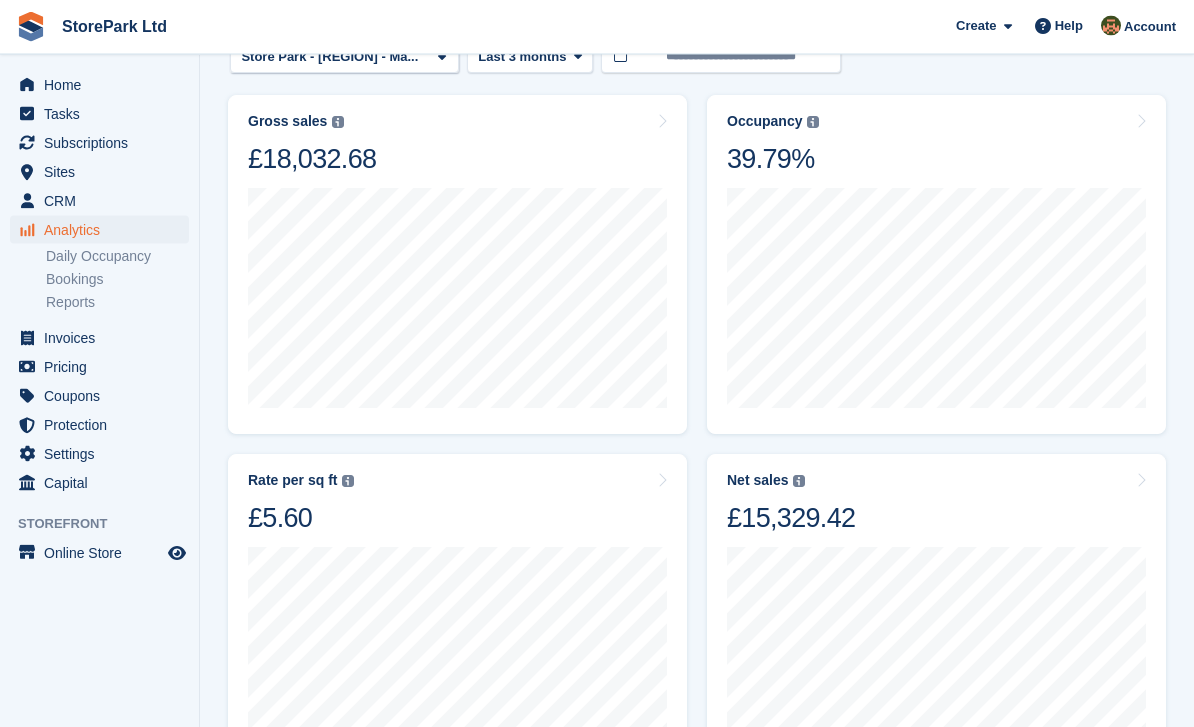 scroll, scrollTop: 260, scrollLeft: 0, axis: vertical 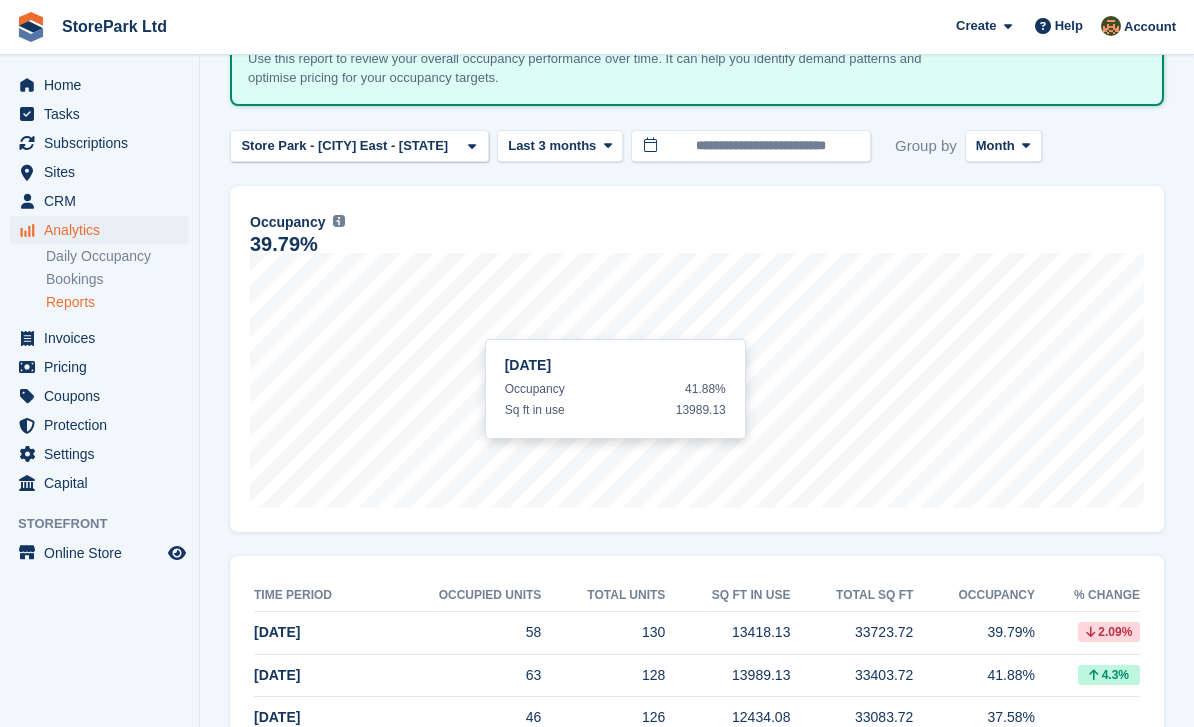 click on "**********" at bounding box center (697, 373) 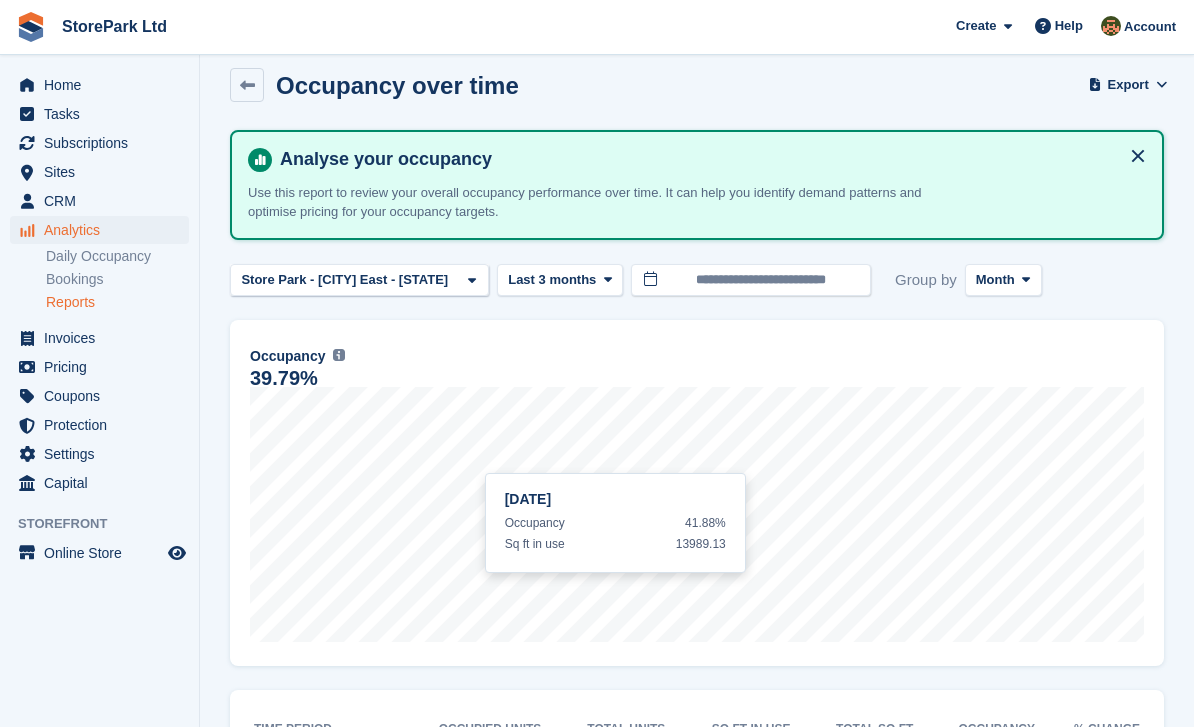 scroll, scrollTop: 34, scrollLeft: 0, axis: vertical 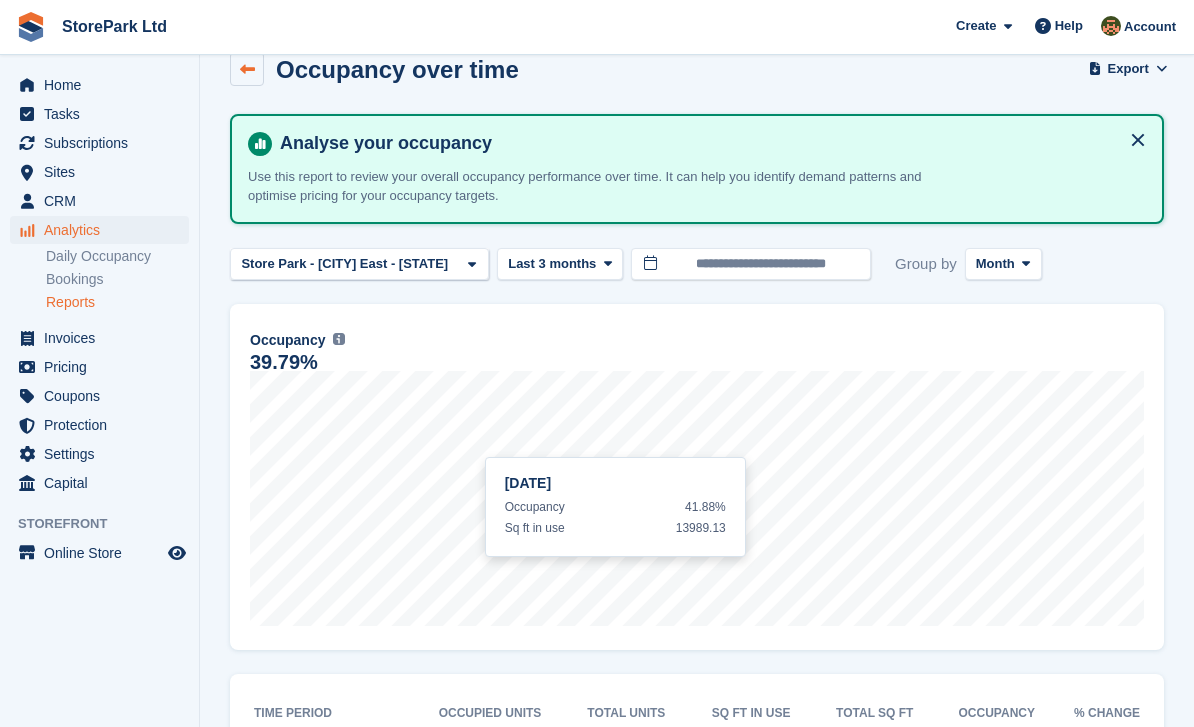 click at bounding box center [247, 69] 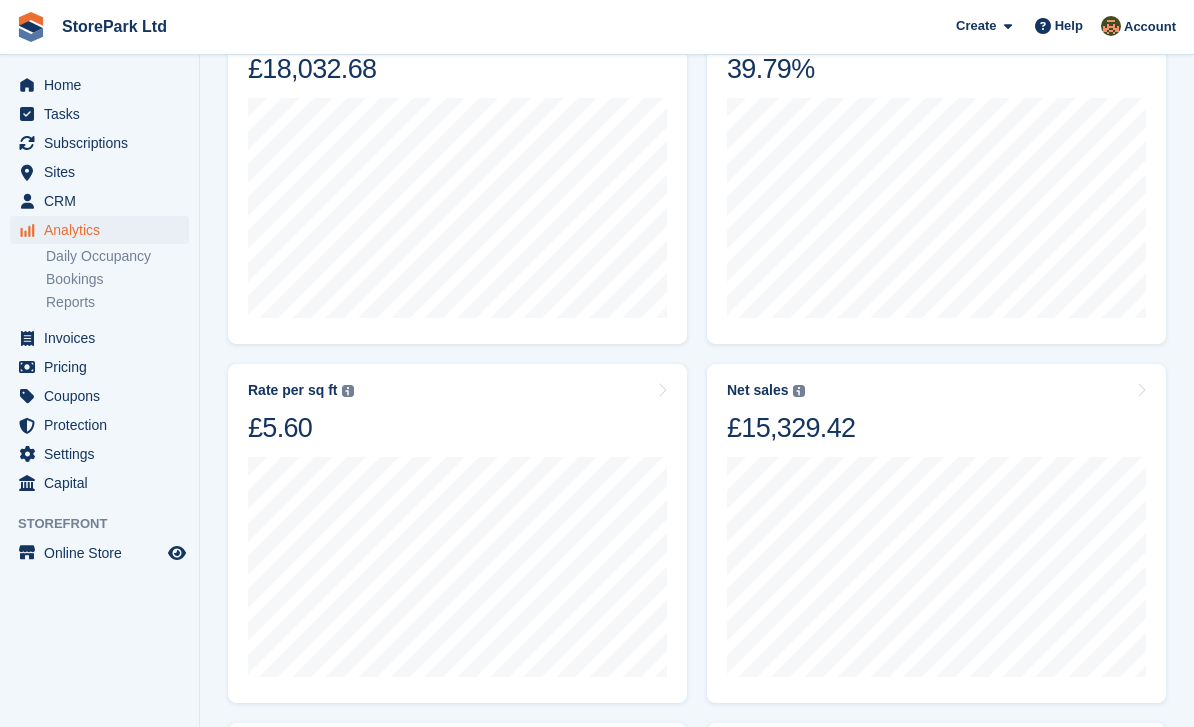 scroll, scrollTop: 340, scrollLeft: 0, axis: vertical 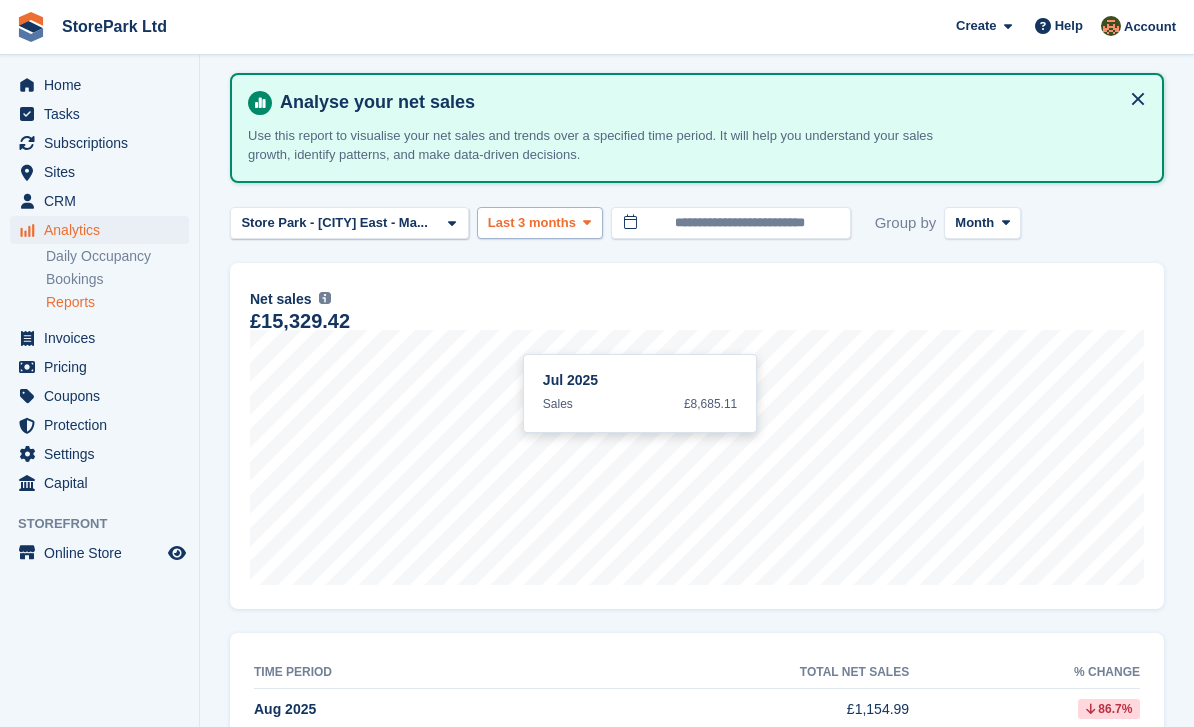 click on "Last 3 months" at bounding box center (532, 223) 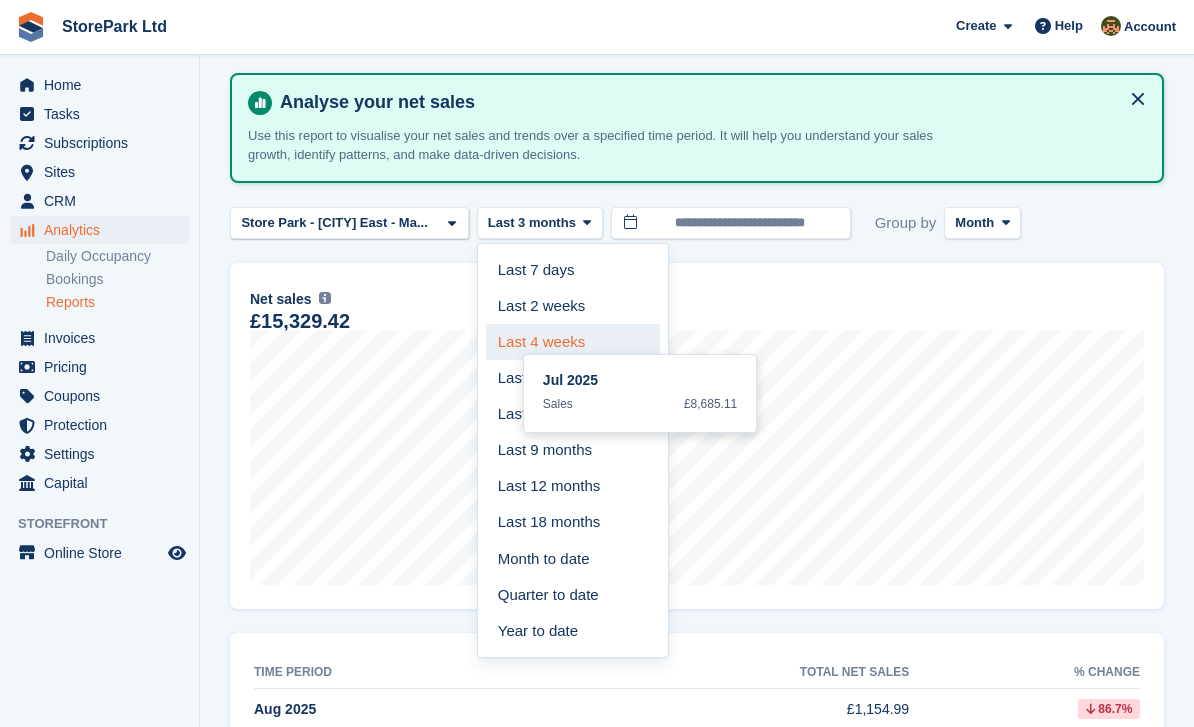 click on "Last 4 weeks" at bounding box center (573, 342) 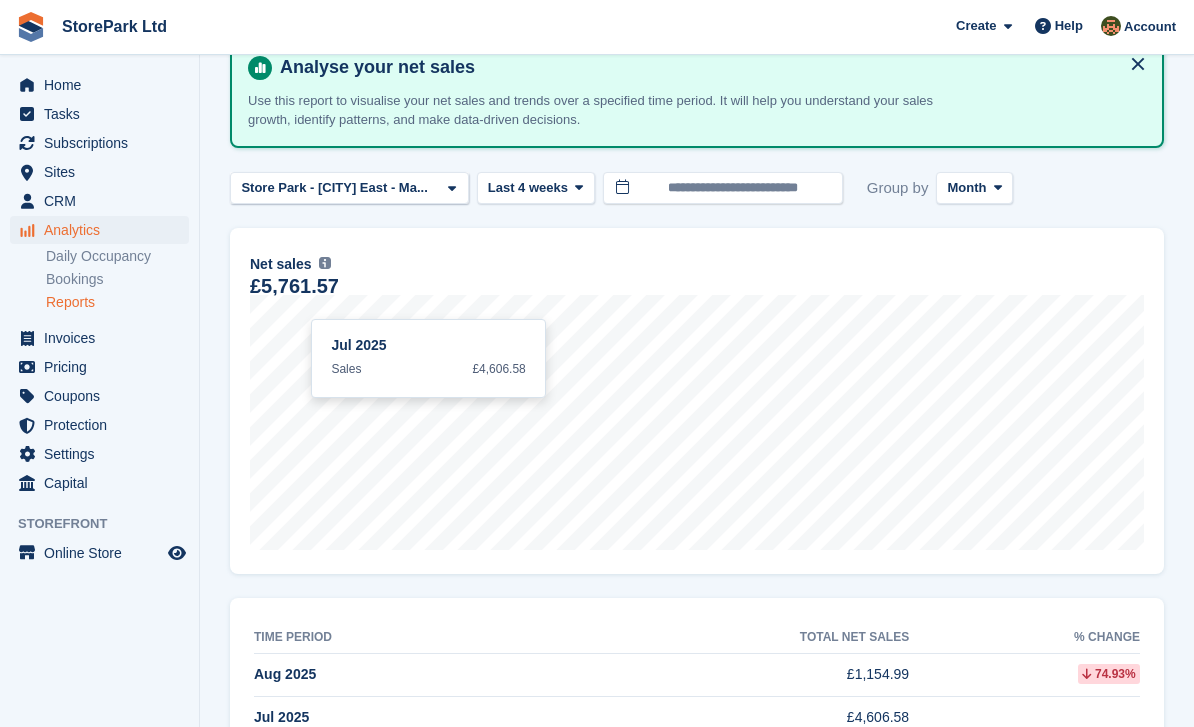 scroll, scrollTop: 4, scrollLeft: 0, axis: vertical 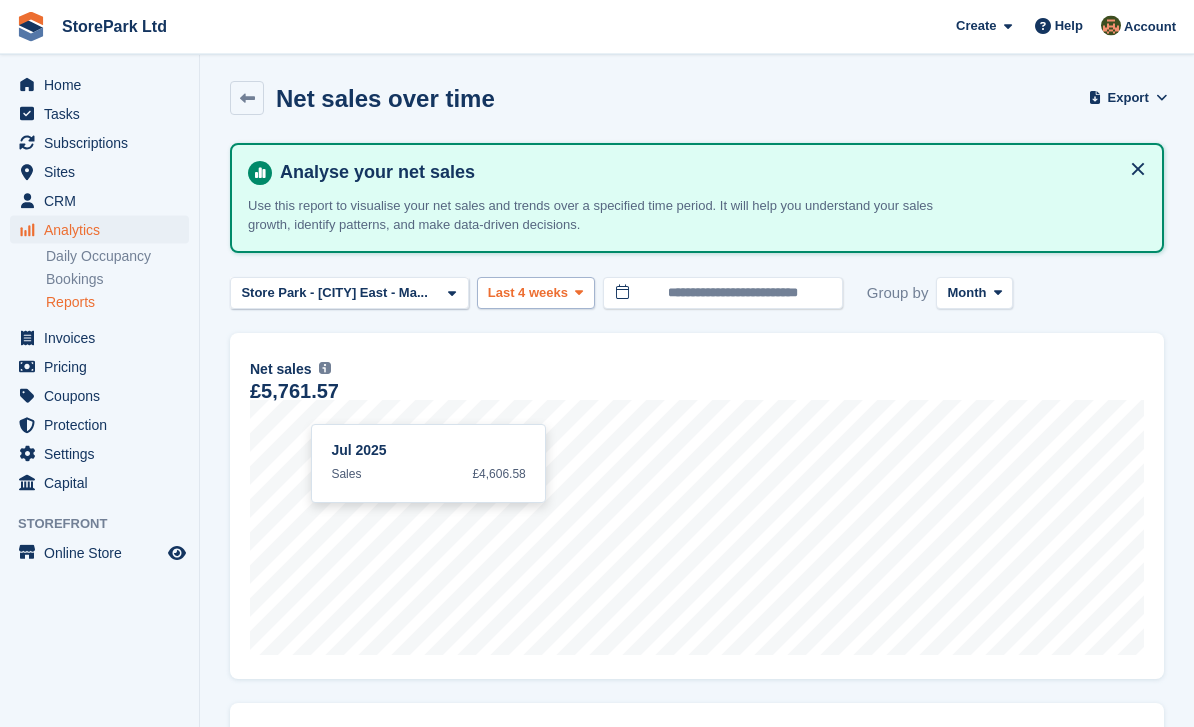 click at bounding box center [579, 293] 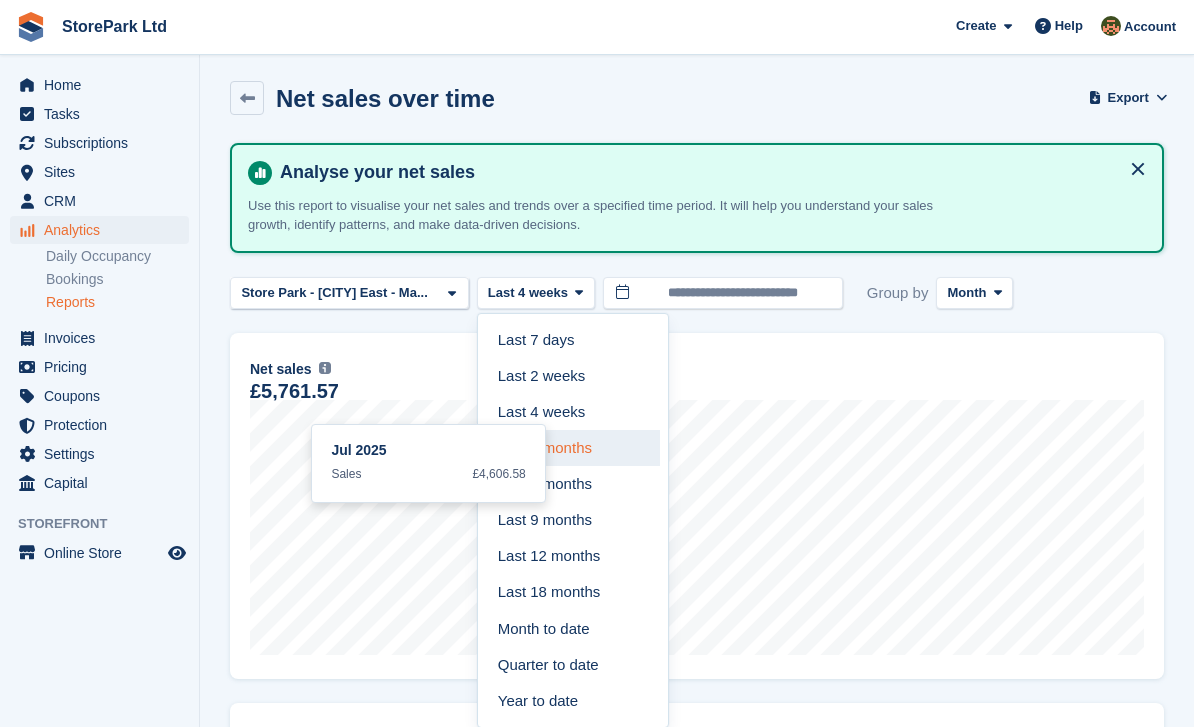 click on "Last 3 months" at bounding box center [573, 448] 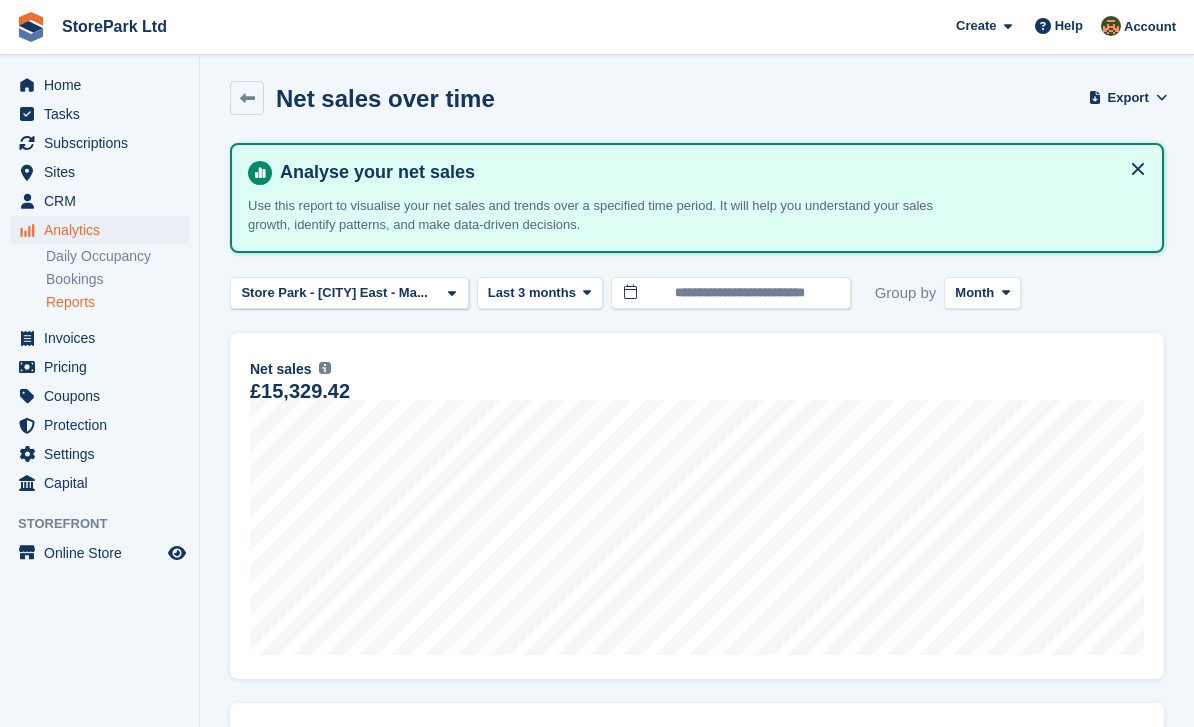 scroll, scrollTop: 0, scrollLeft: 0, axis: both 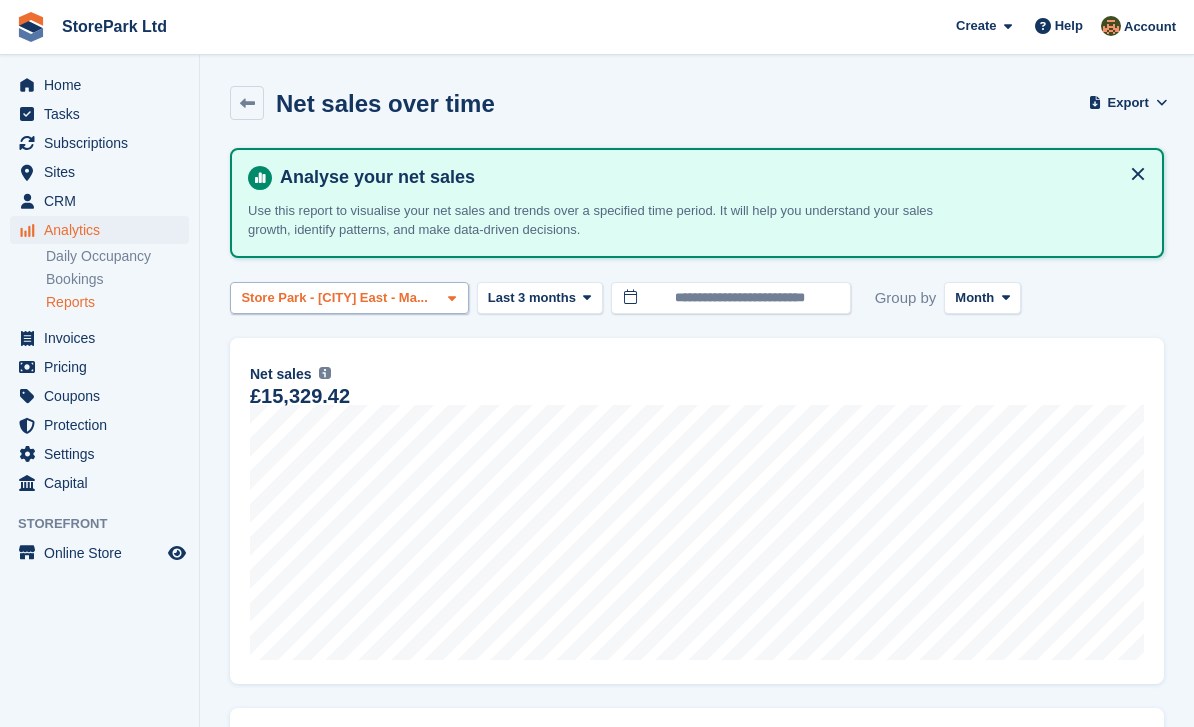 click at bounding box center (452, 299) 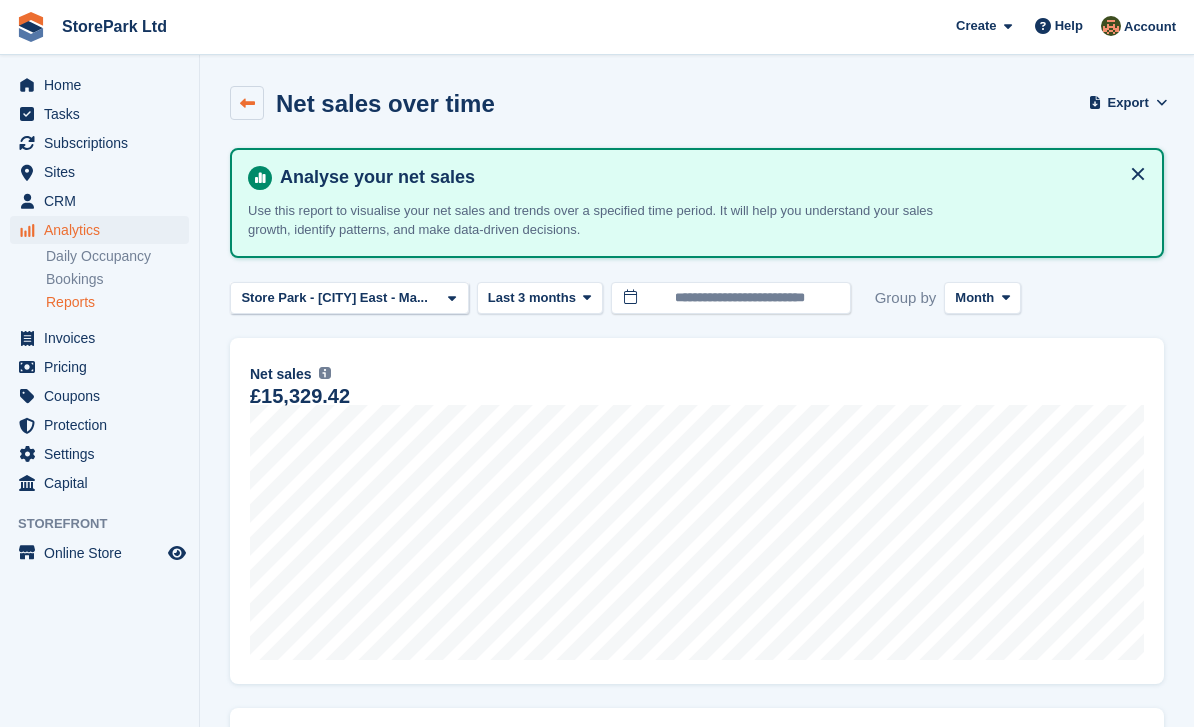click at bounding box center (247, 103) 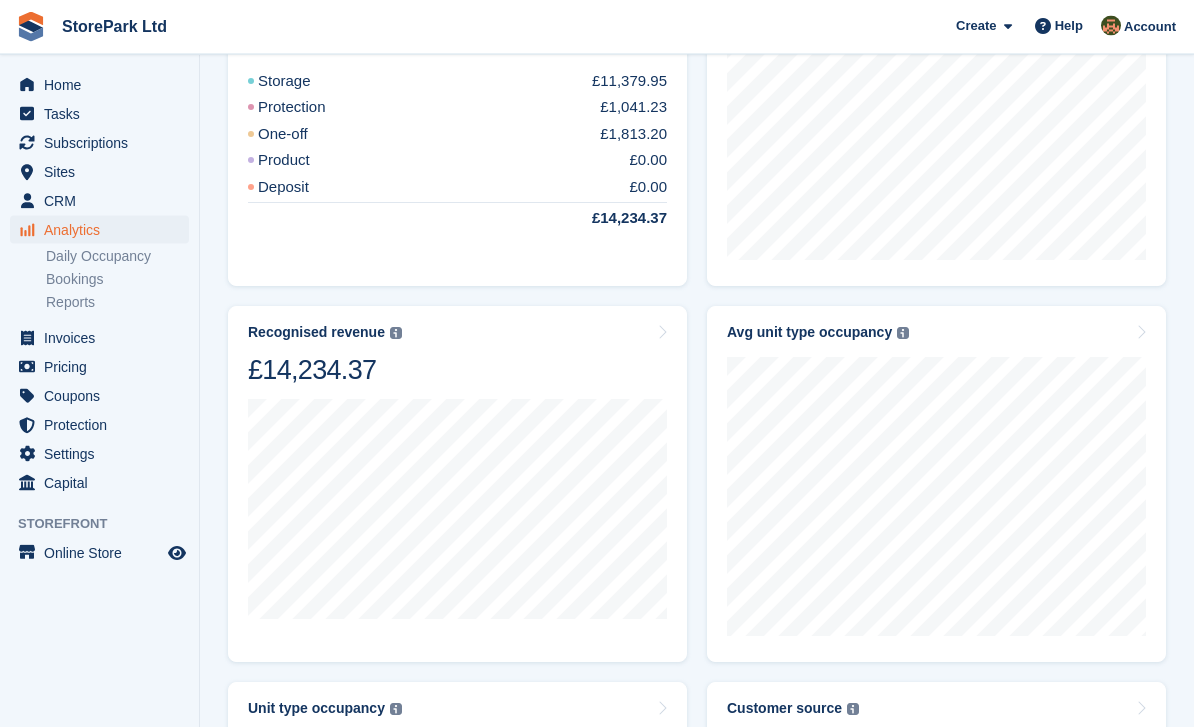 scroll, scrollTop: 1180, scrollLeft: 0, axis: vertical 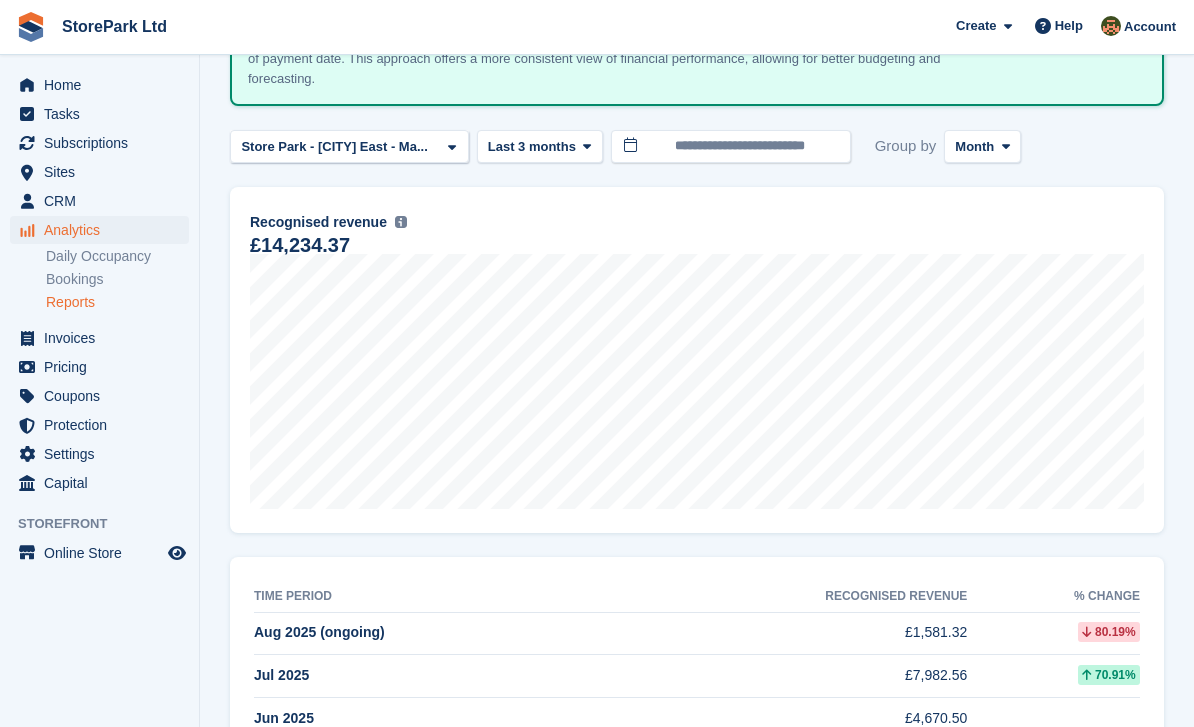 click on "[DATE]
Recognised revenue
£7,982.56
Recognised revenue
The sum of all finalised invoices, after discount and excluding tax, adjusted to show daily recognised revenue. Only withheld deposits are included as revenue.  Learn more
£14,234.37" at bounding box center (697, 360) 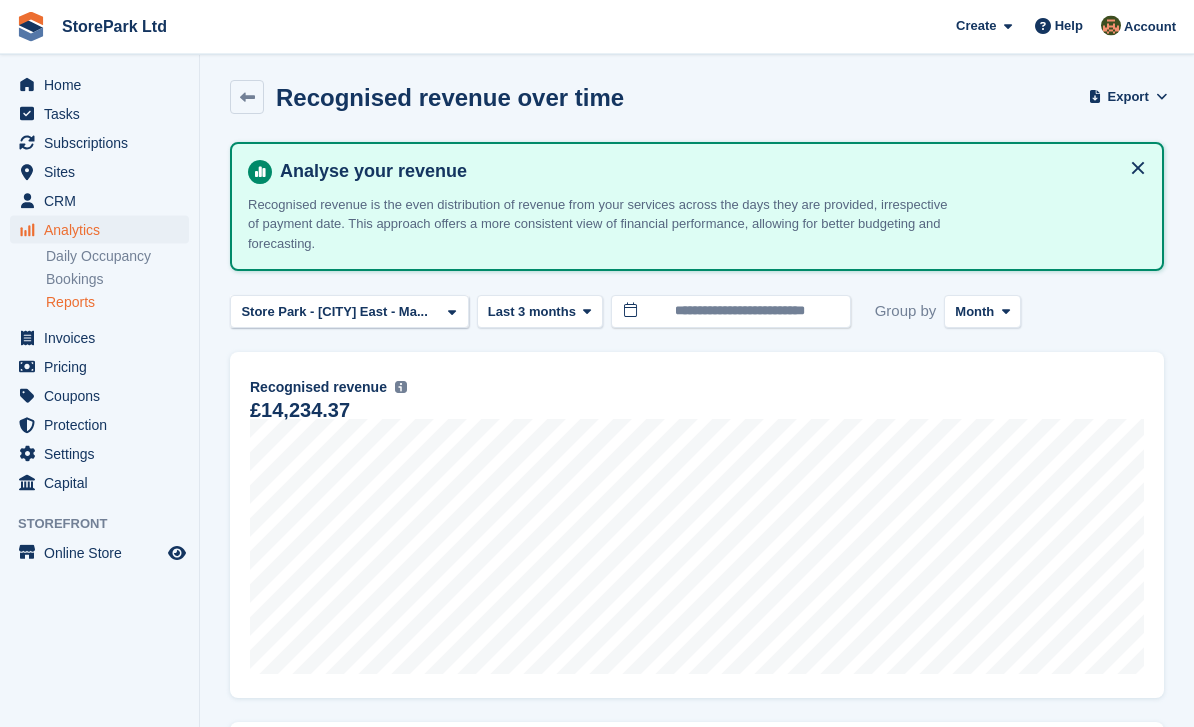 scroll, scrollTop: 0, scrollLeft: 0, axis: both 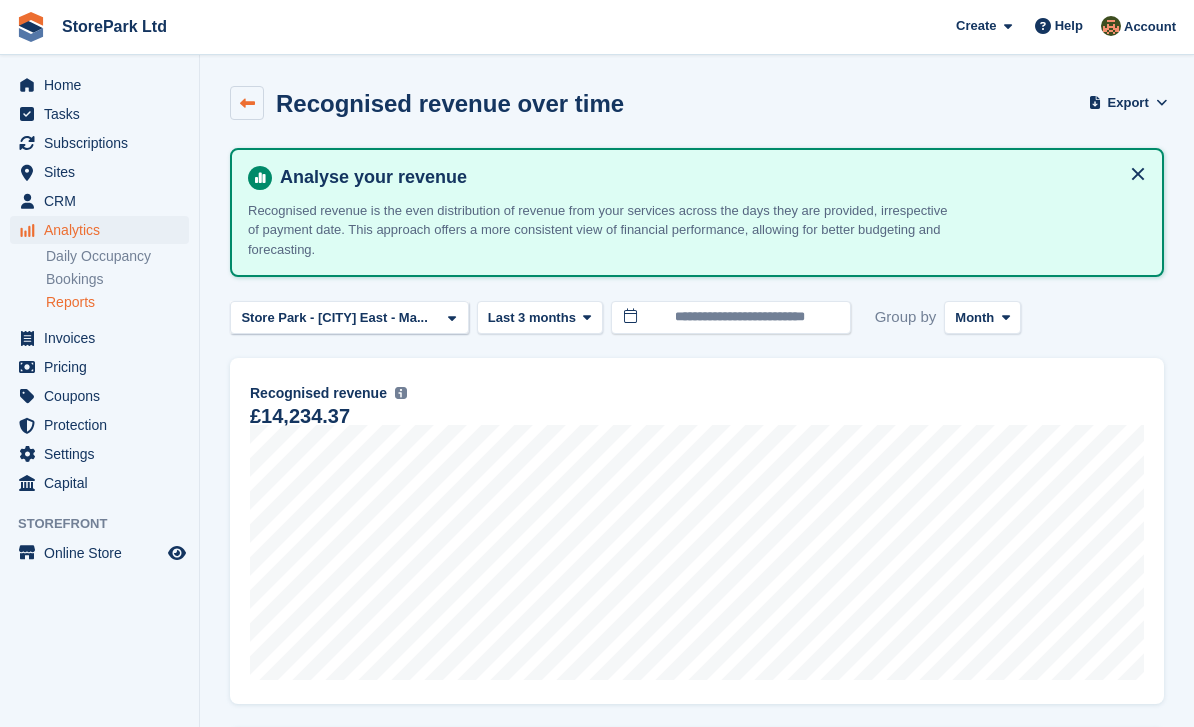 click at bounding box center (247, 103) 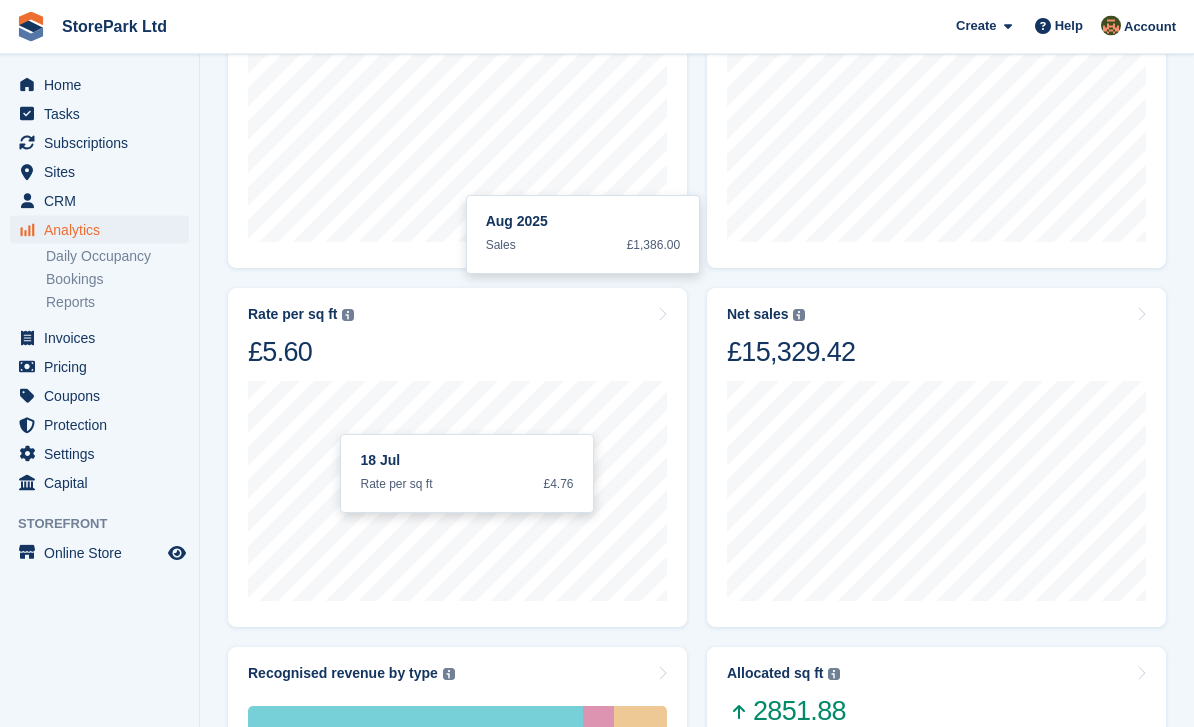 scroll, scrollTop: 0, scrollLeft: 0, axis: both 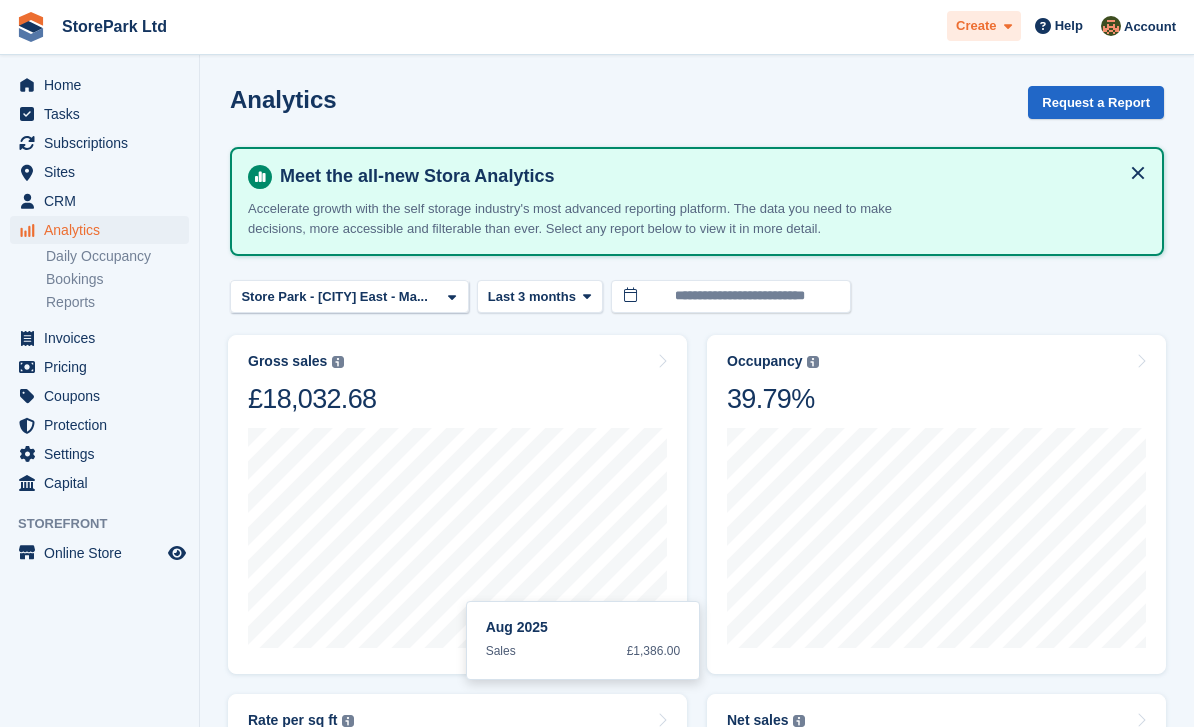 click at bounding box center [1004, 26] 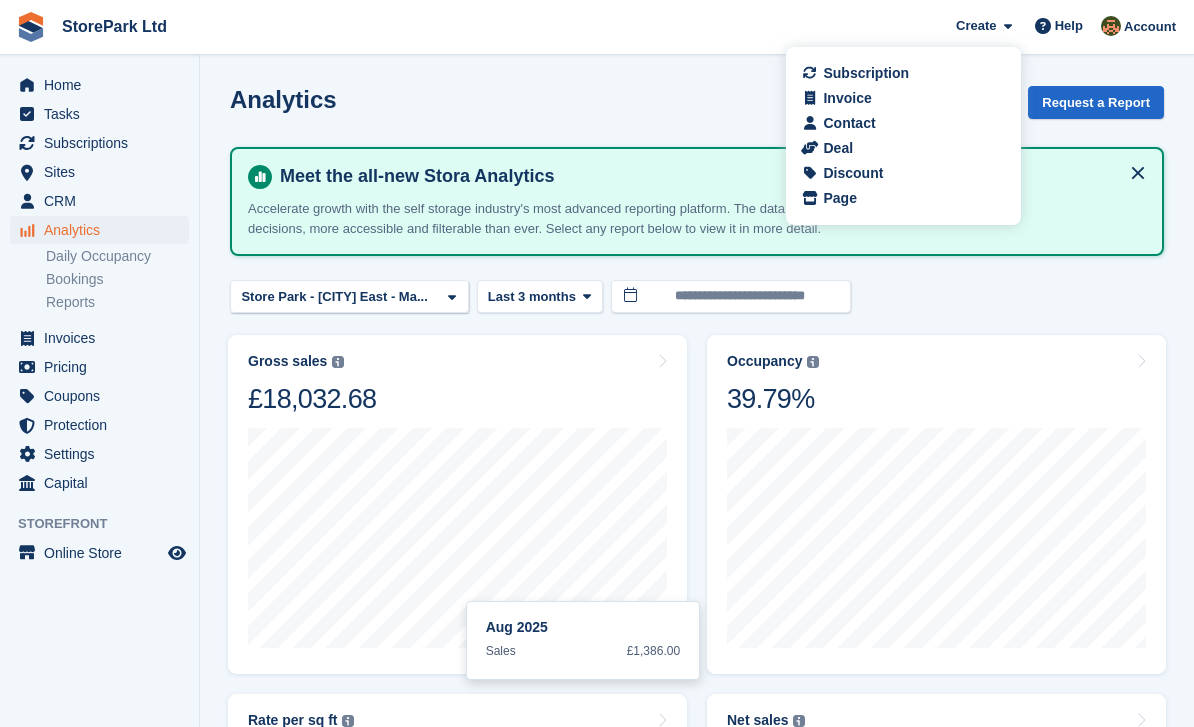 click on "**********" at bounding box center [697, 1265] 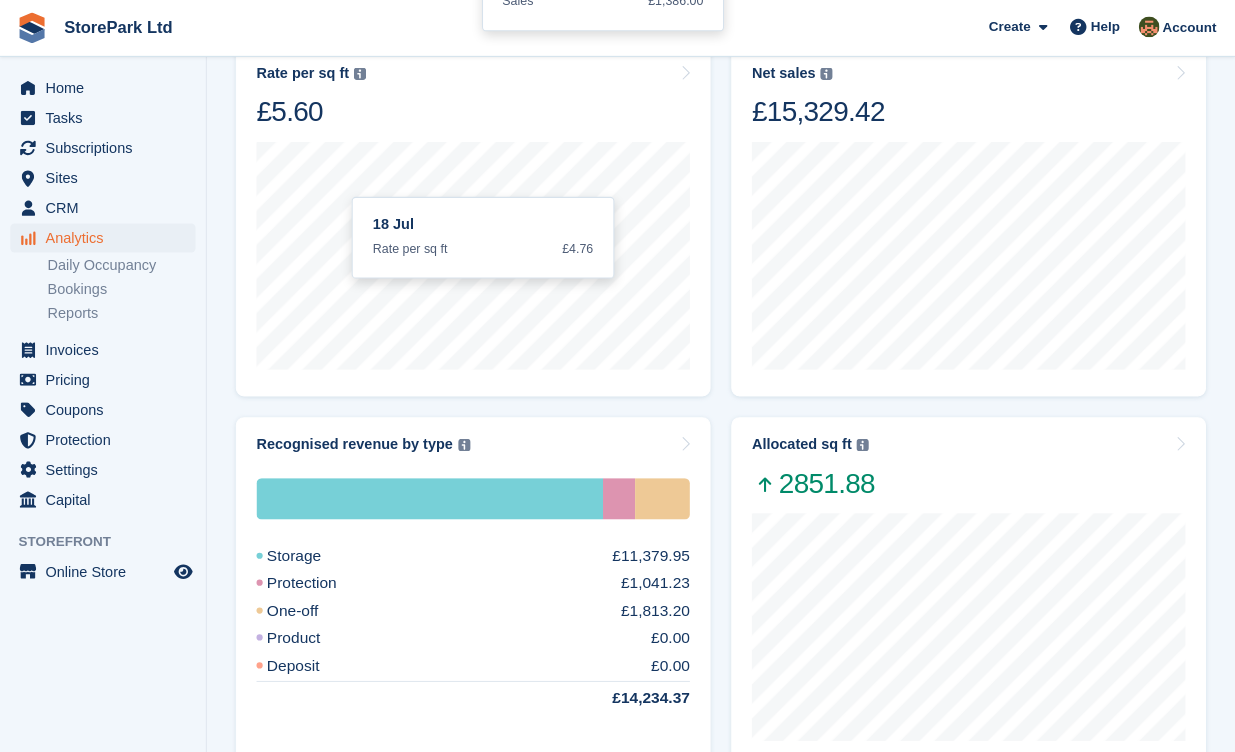 scroll, scrollTop: 651, scrollLeft: 0, axis: vertical 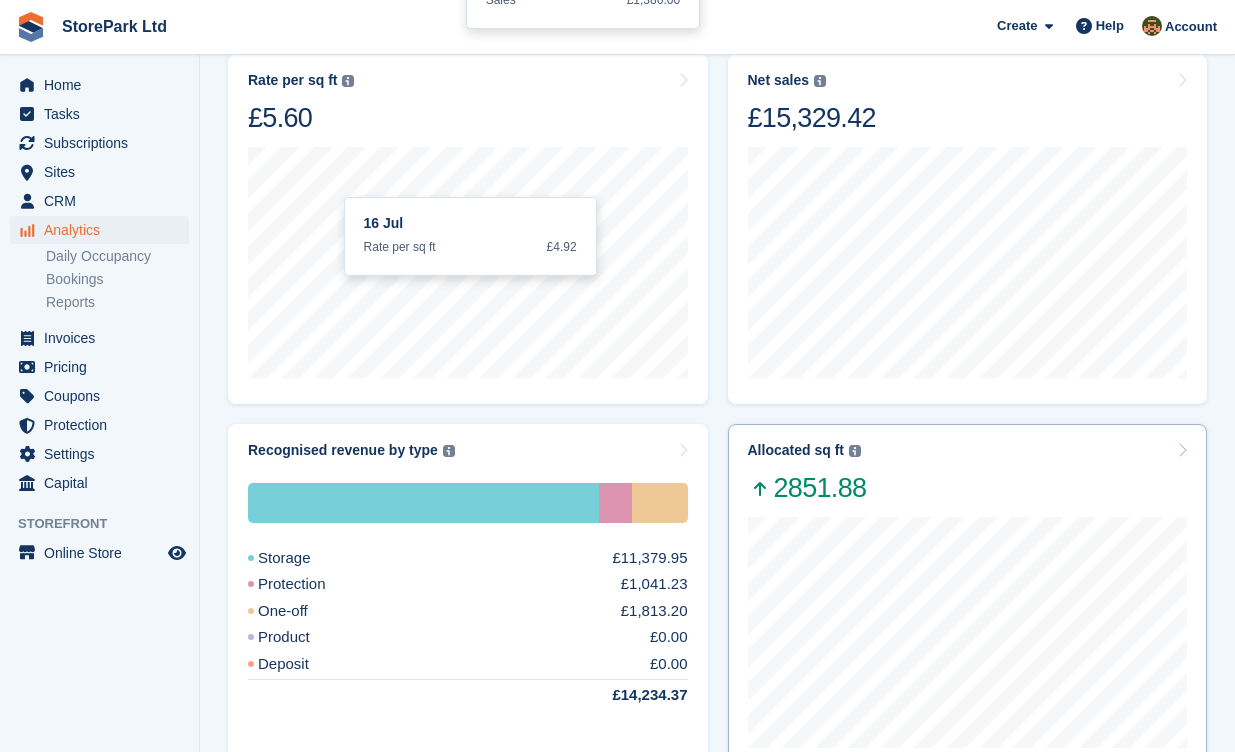 click on "2851.88" at bounding box center [807, 488] 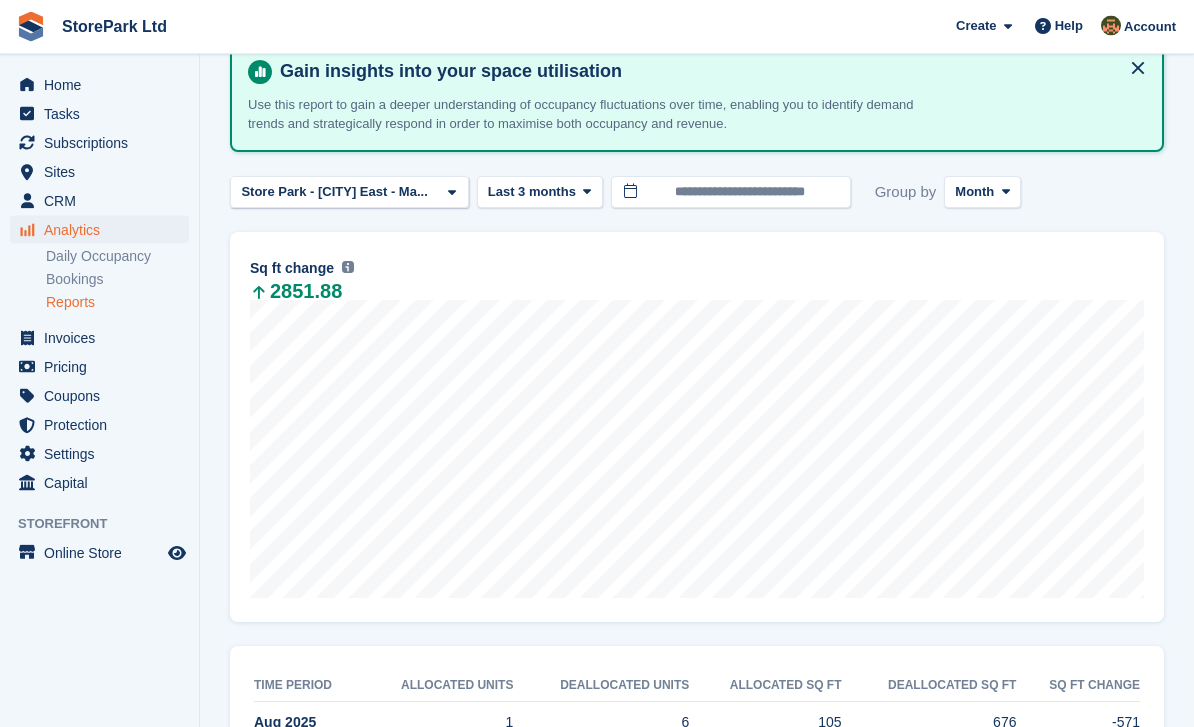 scroll, scrollTop: 106, scrollLeft: 0, axis: vertical 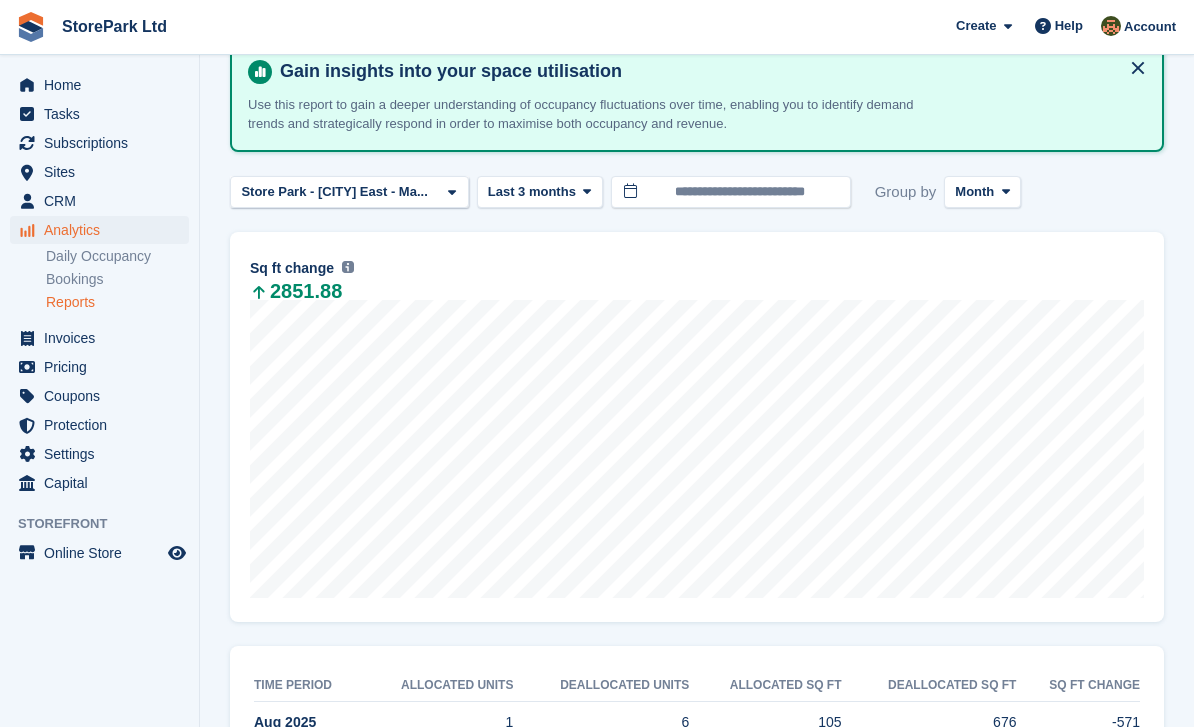 click on "Last 3 months" at bounding box center [540, 192] 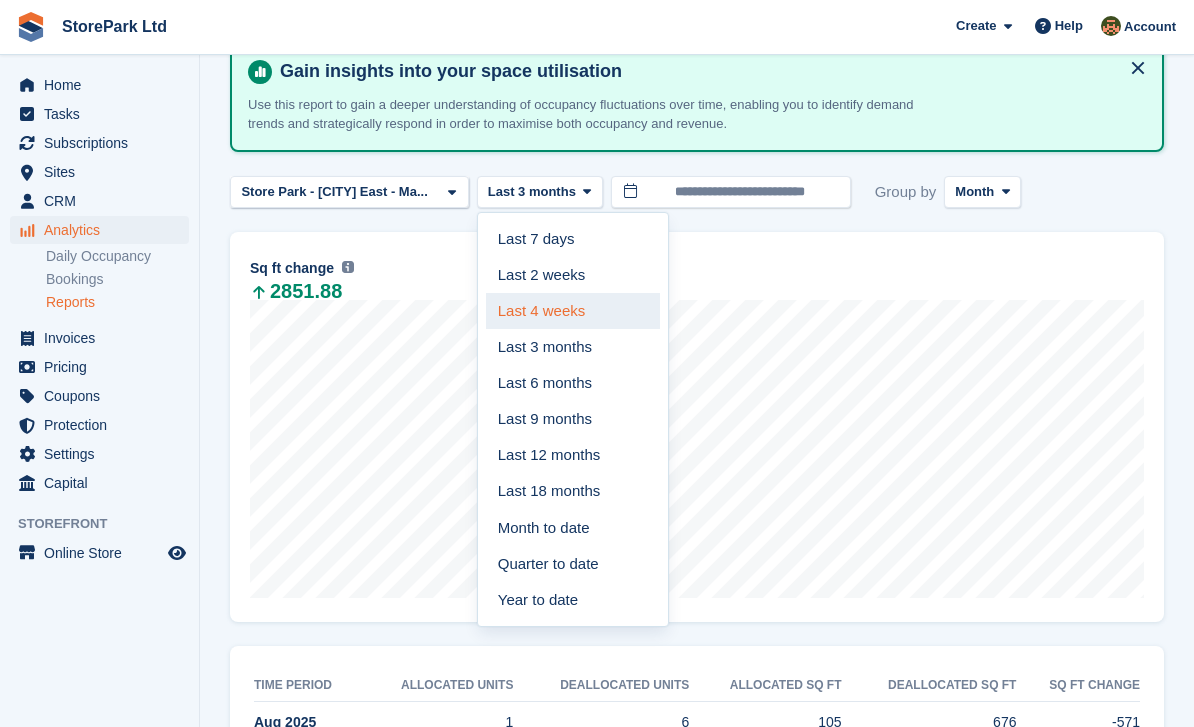 click on "Last 4 weeks" at bounding box center (573, 311) 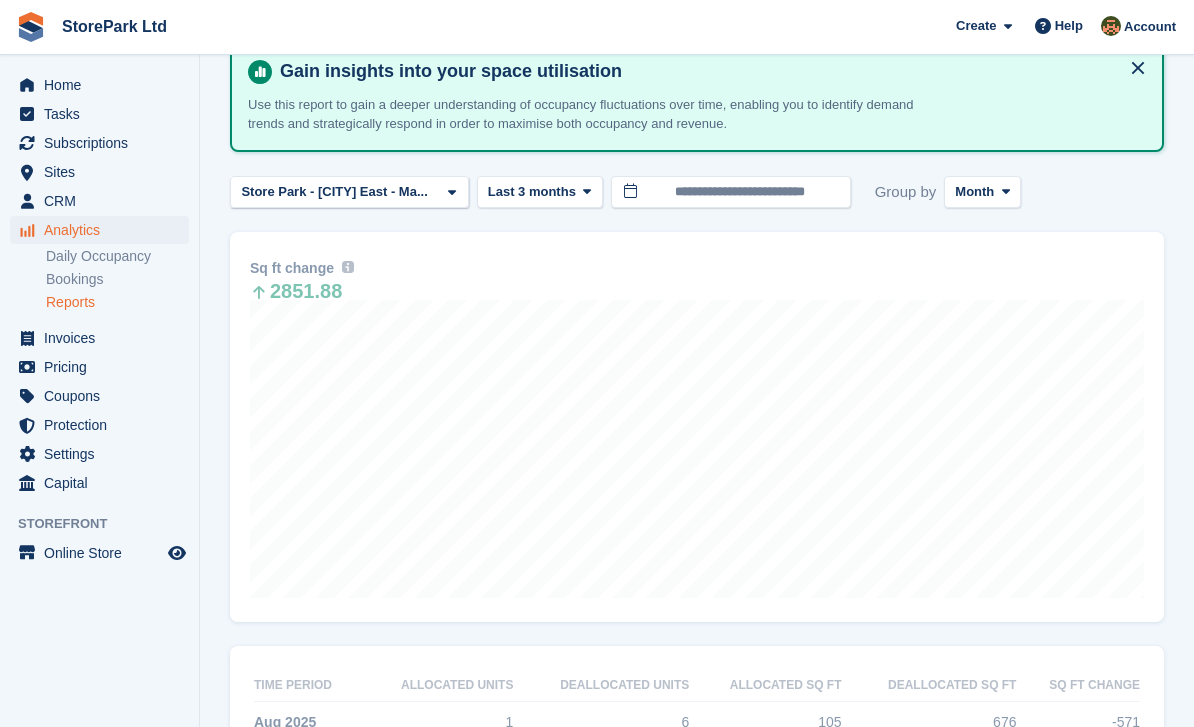 scroll, scrollTop: 0, scrollLeft: 0, axis: both 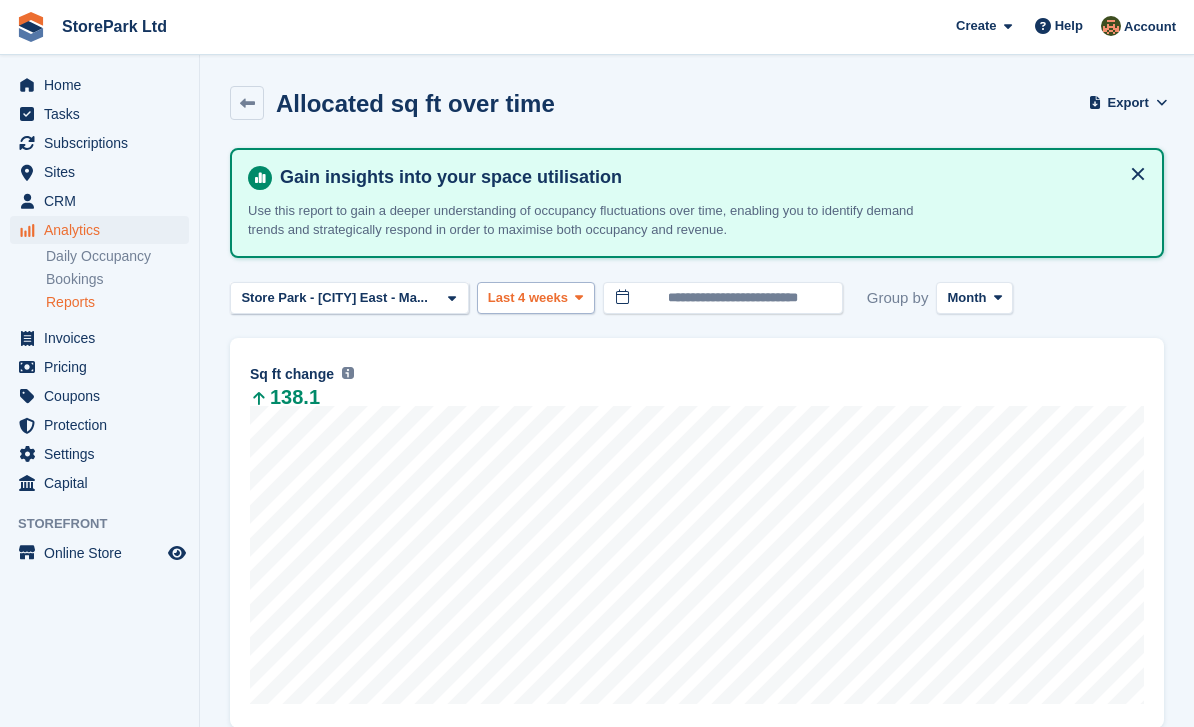 click at bounding box center [579, 298] 